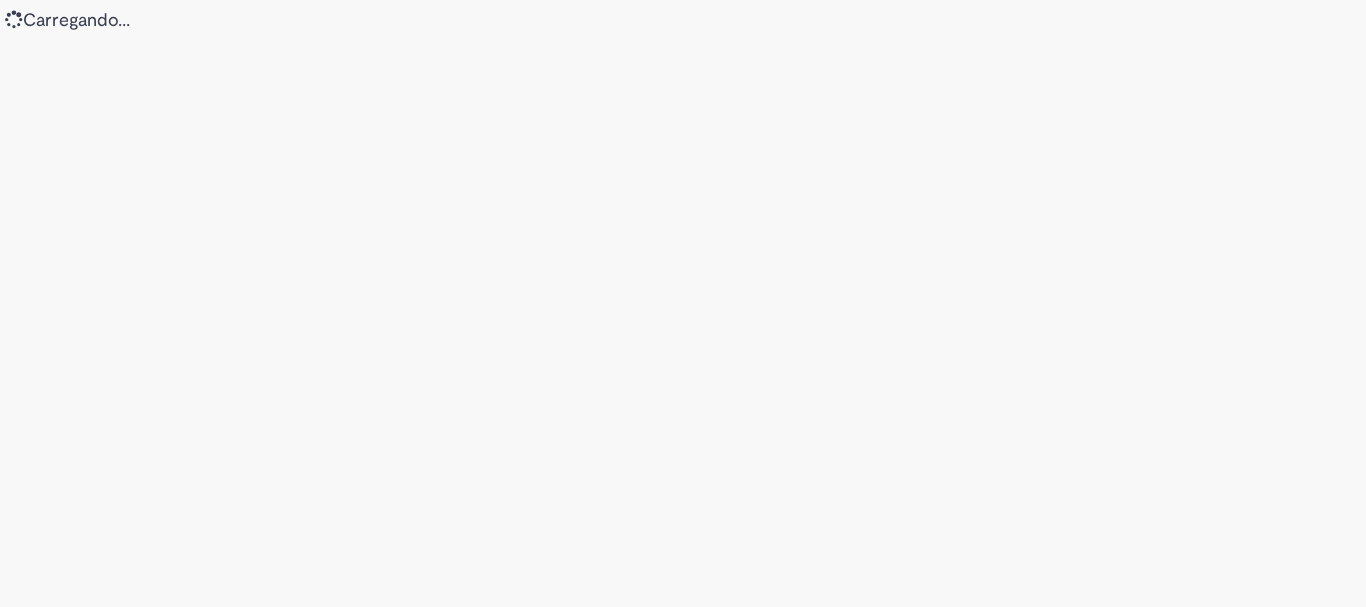 scroll, scrollTop: 0, scrollLeft: 0, axis: both 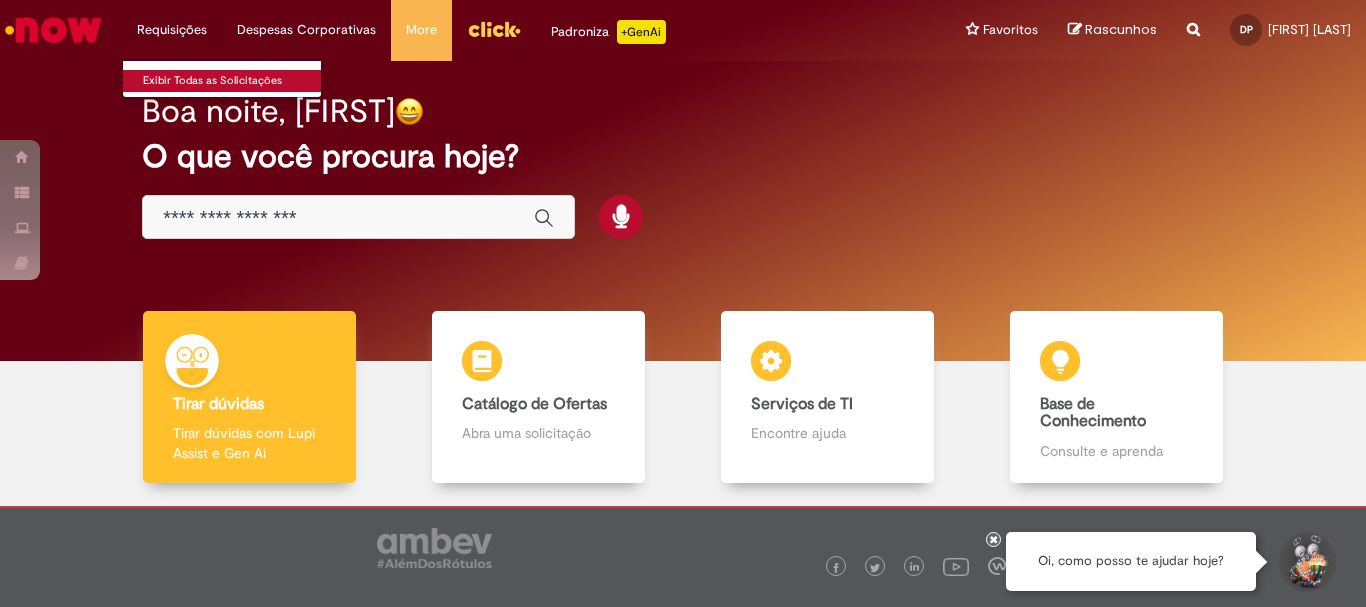 click on "Exibir Todas as Solicitações" at bounding box center [233, 81] 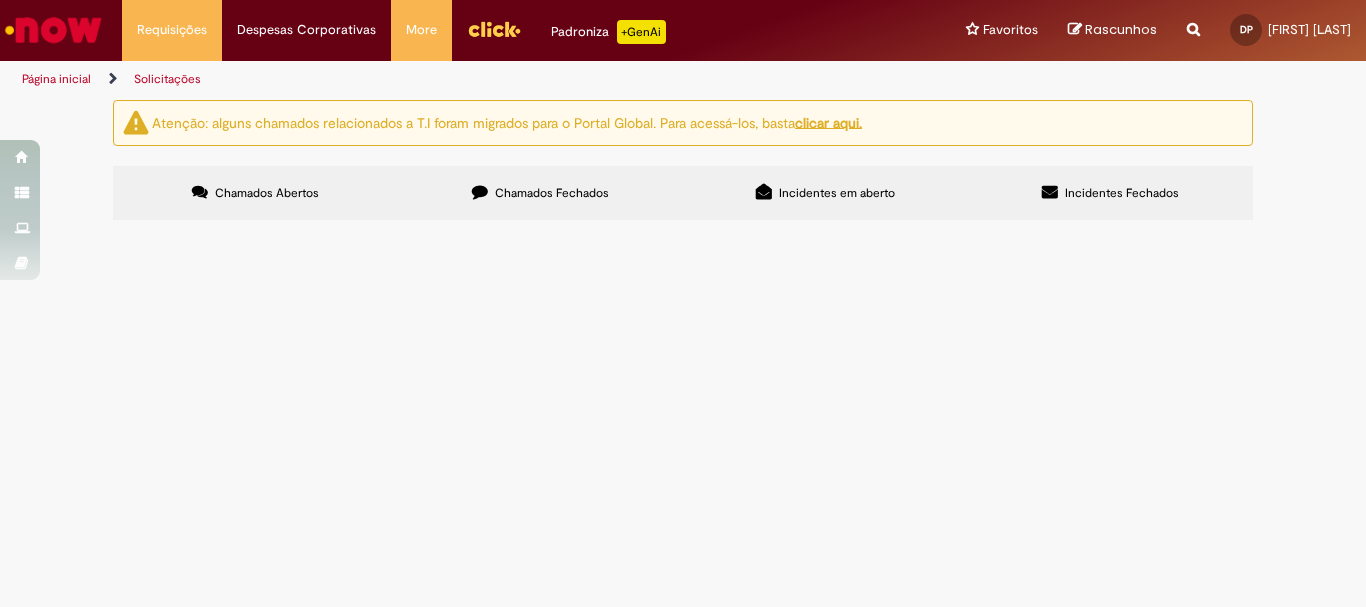 click on "Chamados Abertos" at bounding box center [267, 193] 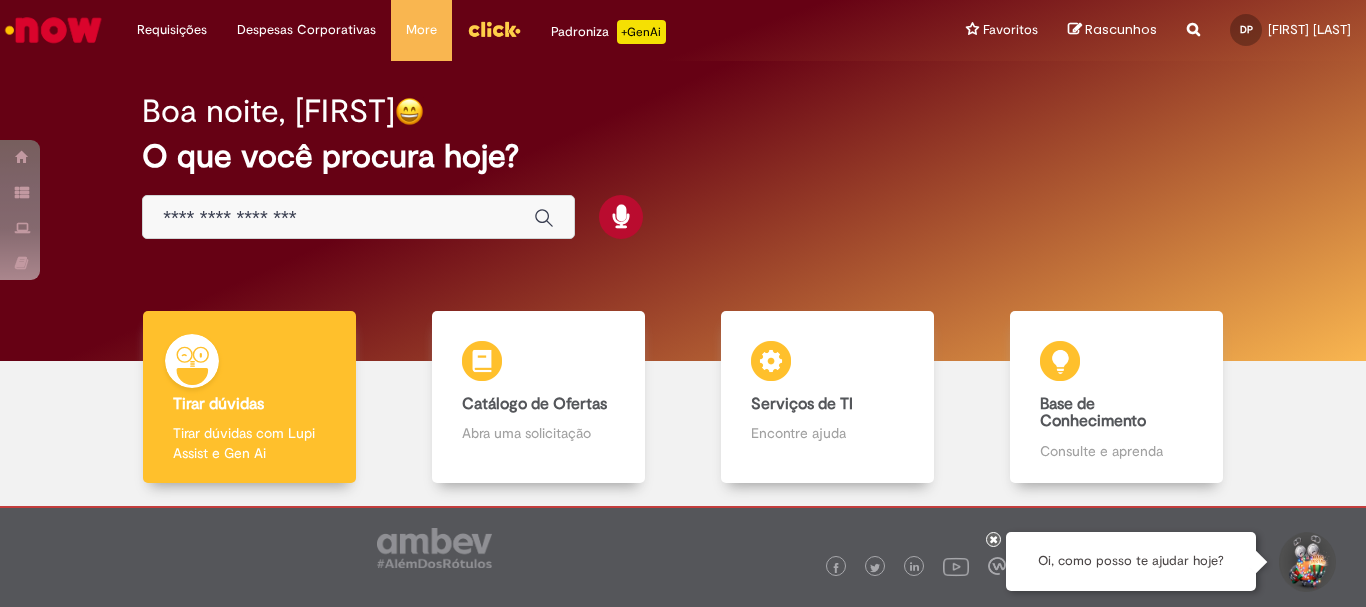 click at bounding box center (338, 218) 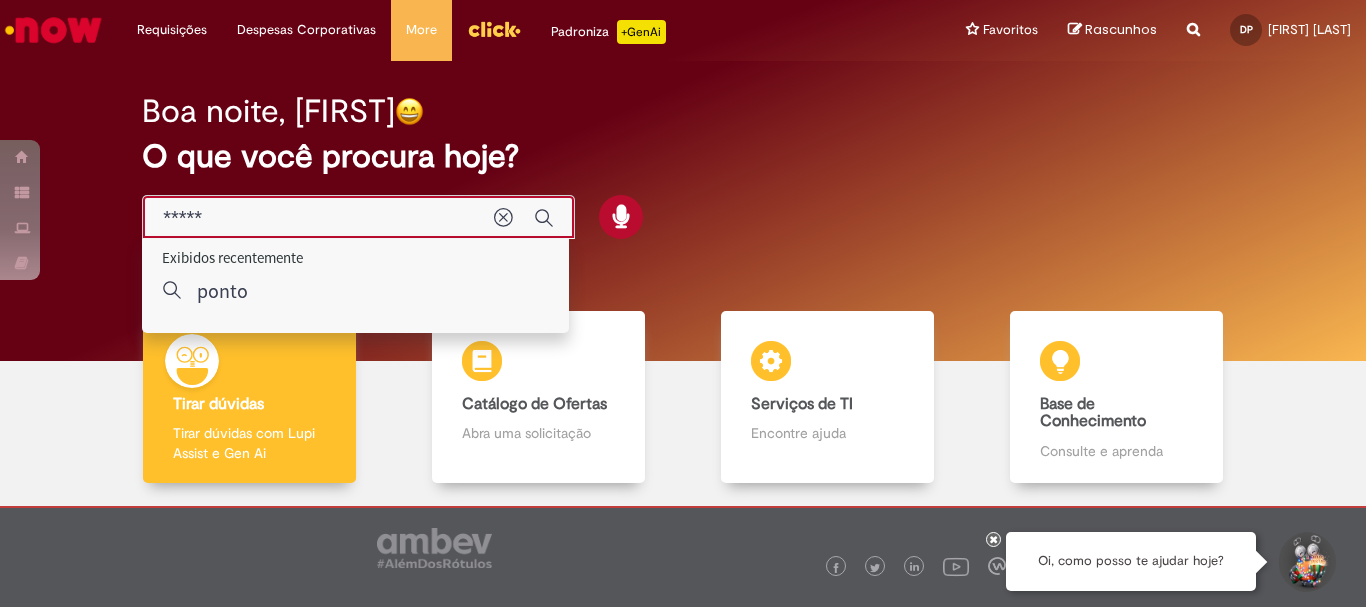 type on "*****" 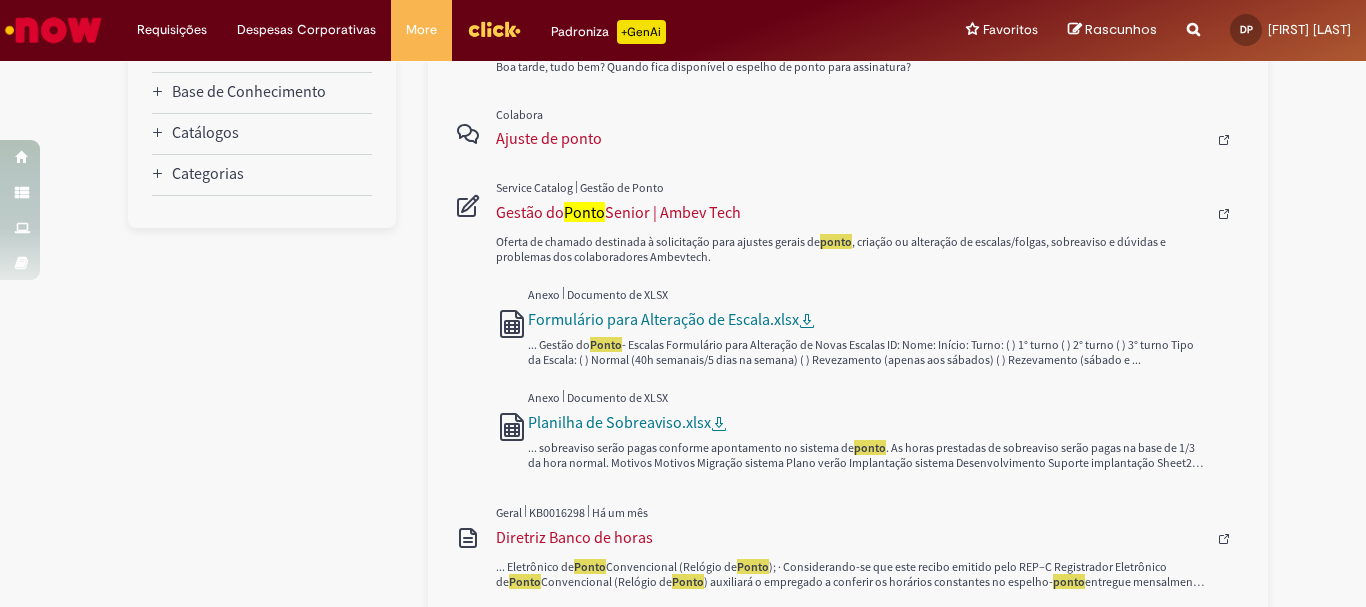 scroll, scrollTop: 600, scrollLeft: 0, axis: vertical 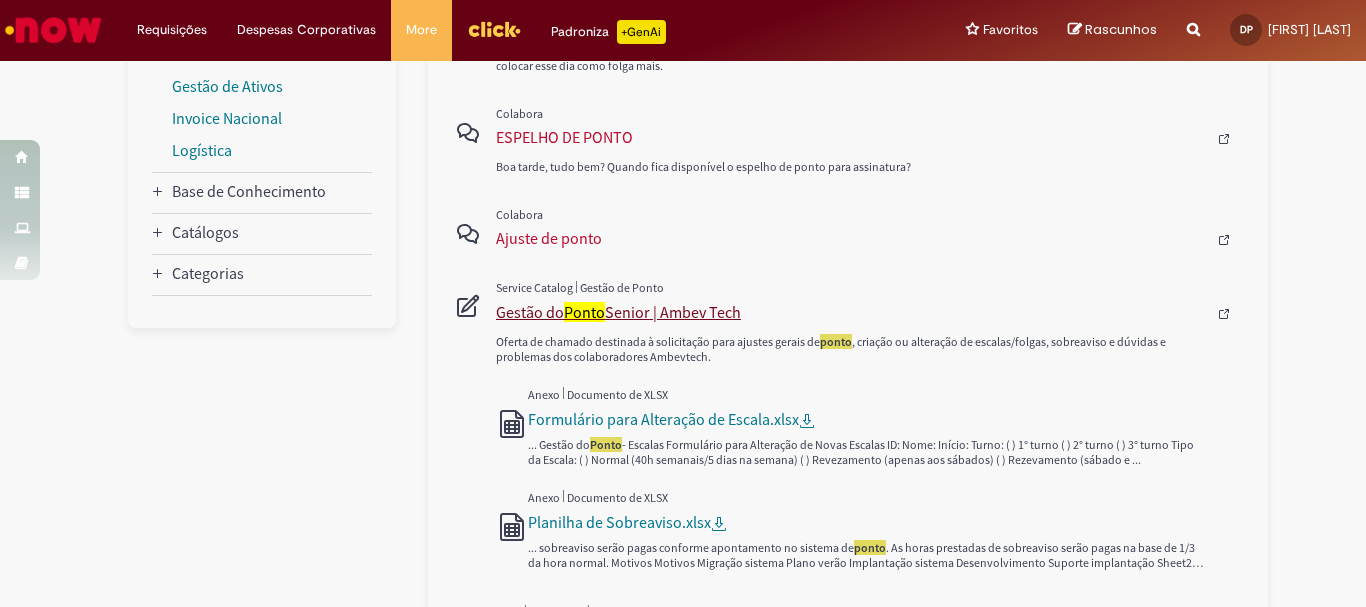 click on "Gestão do  Ponto  Senior | Ambev Tech" at bounding box center [851, 312] 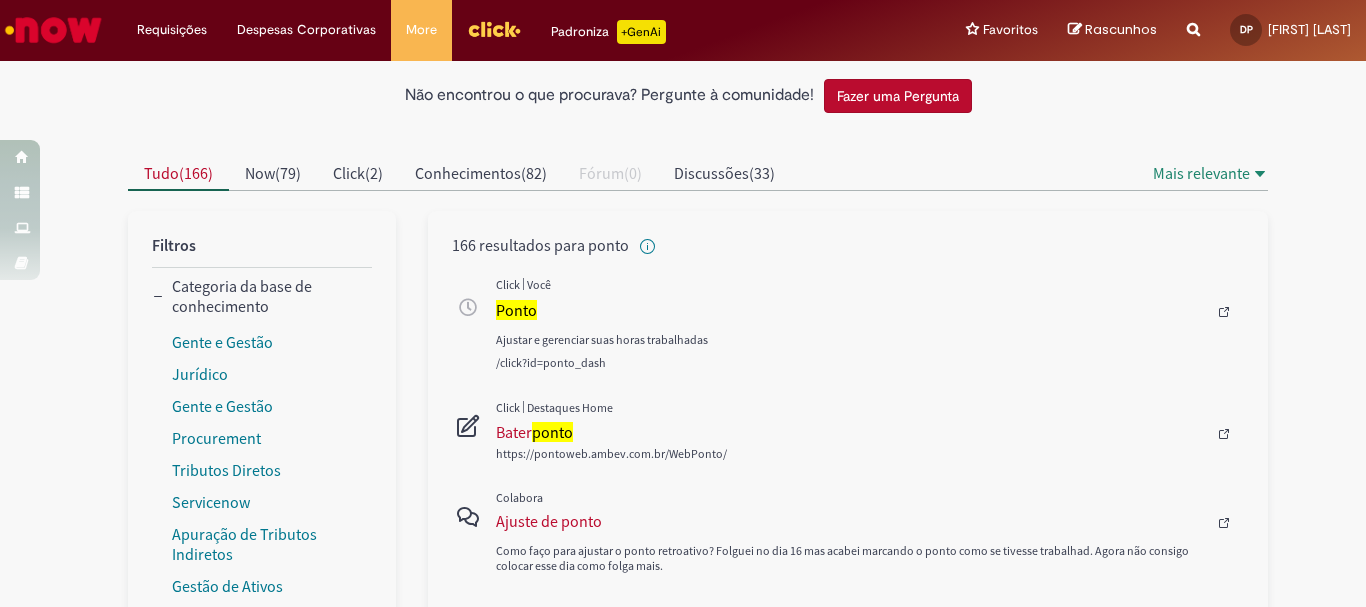 scroll, scrollTop: 0, scrollLeft: 0, axis: both 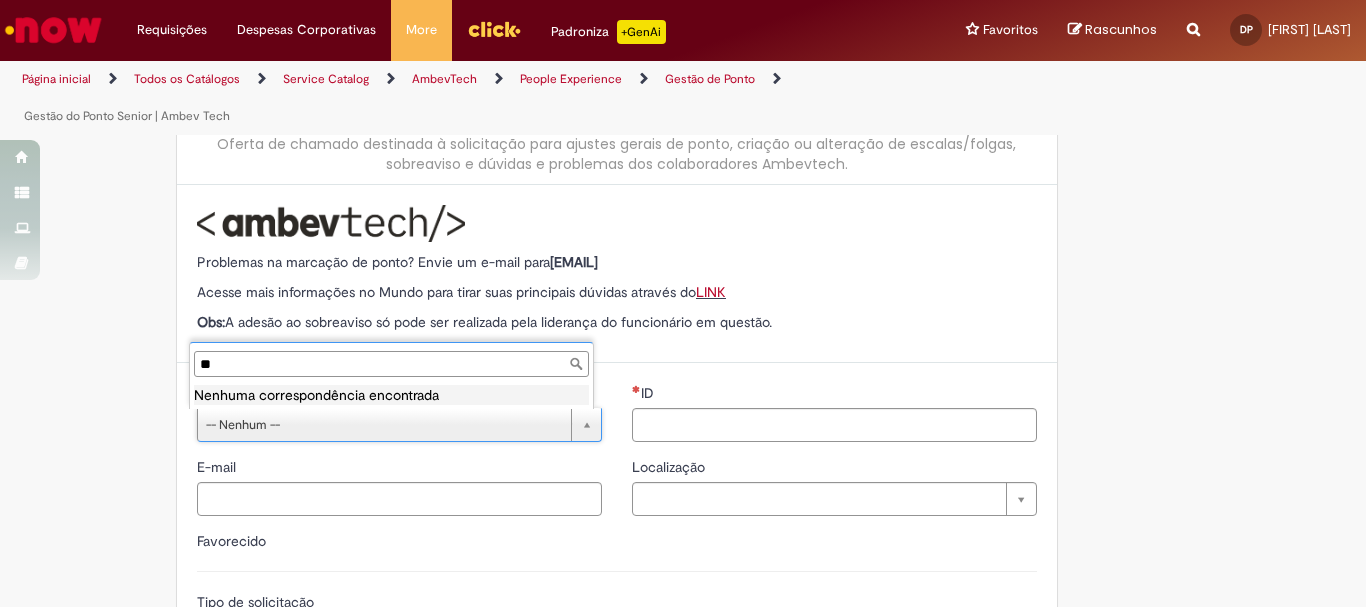 type on "*" 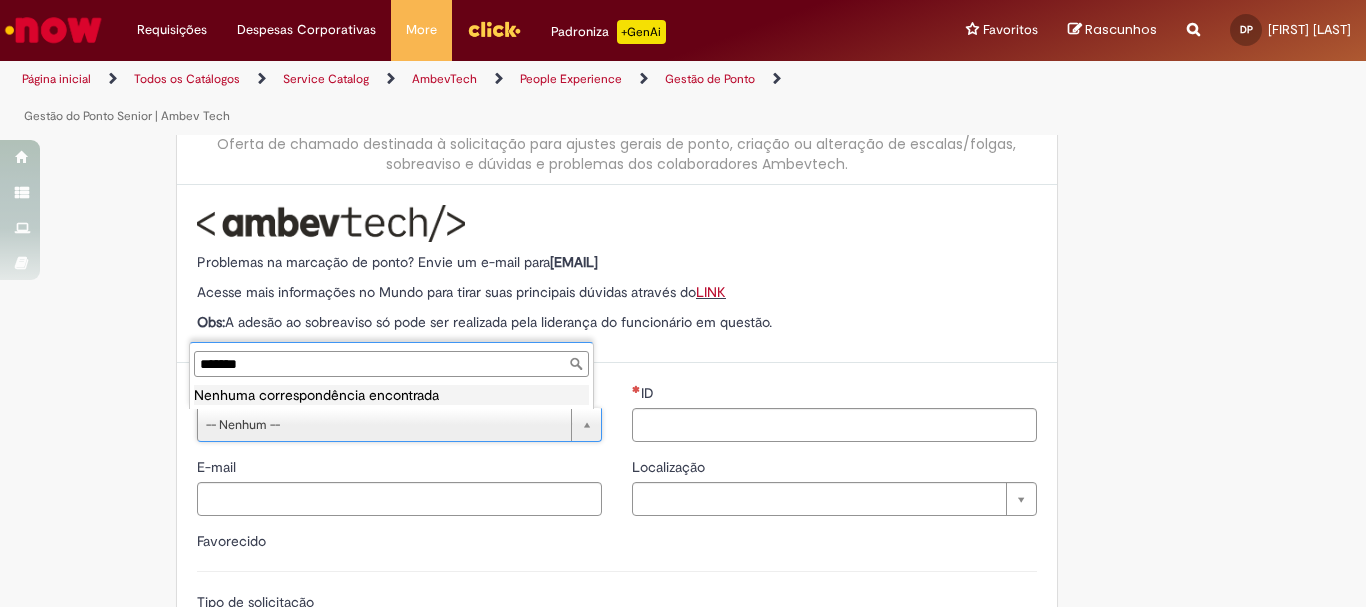 type on "********" 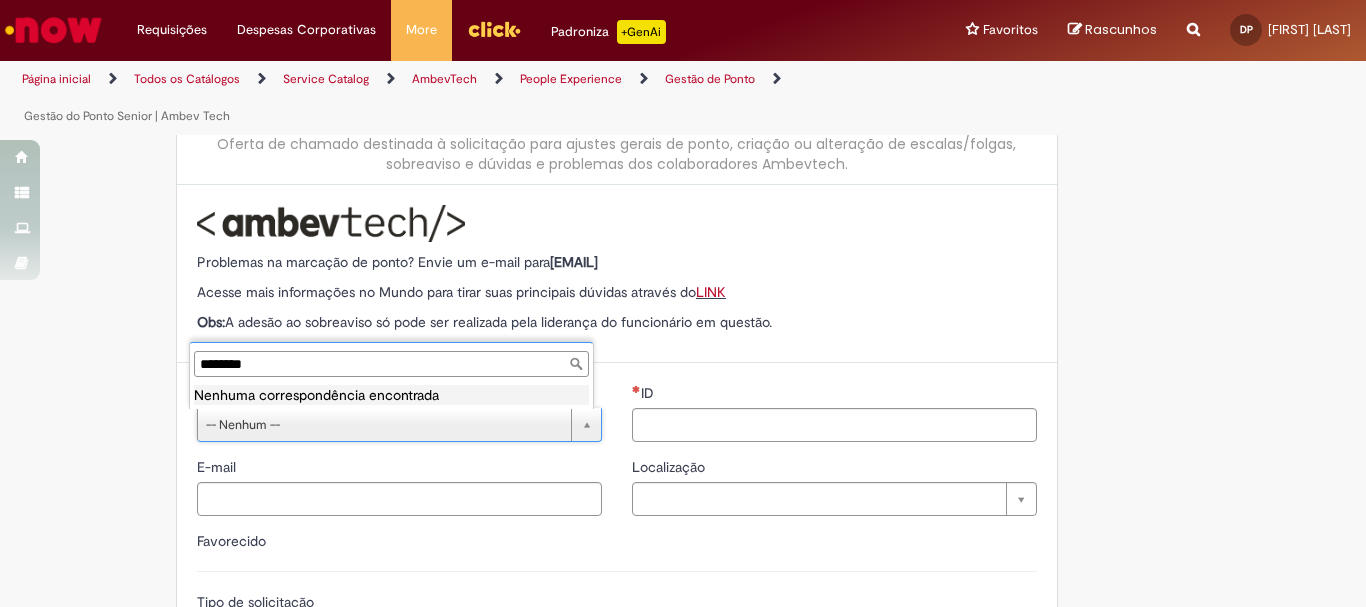 type 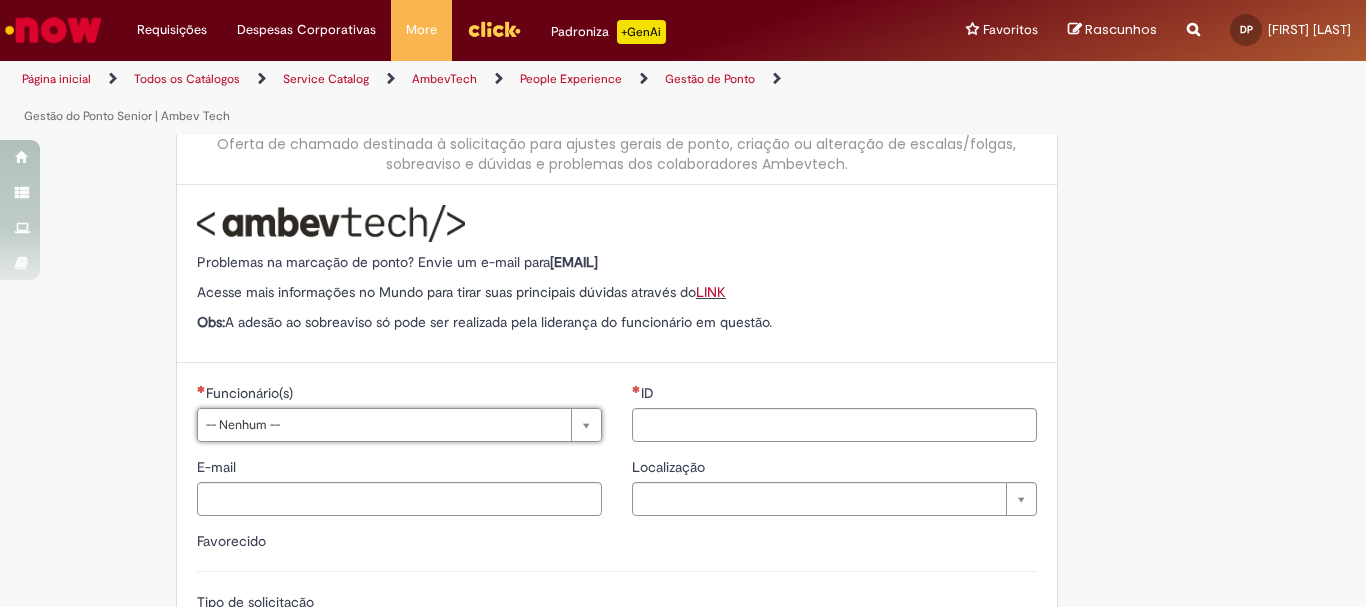 scroll, scrollTop: 300, scrollLeft: 0, axis: vertical 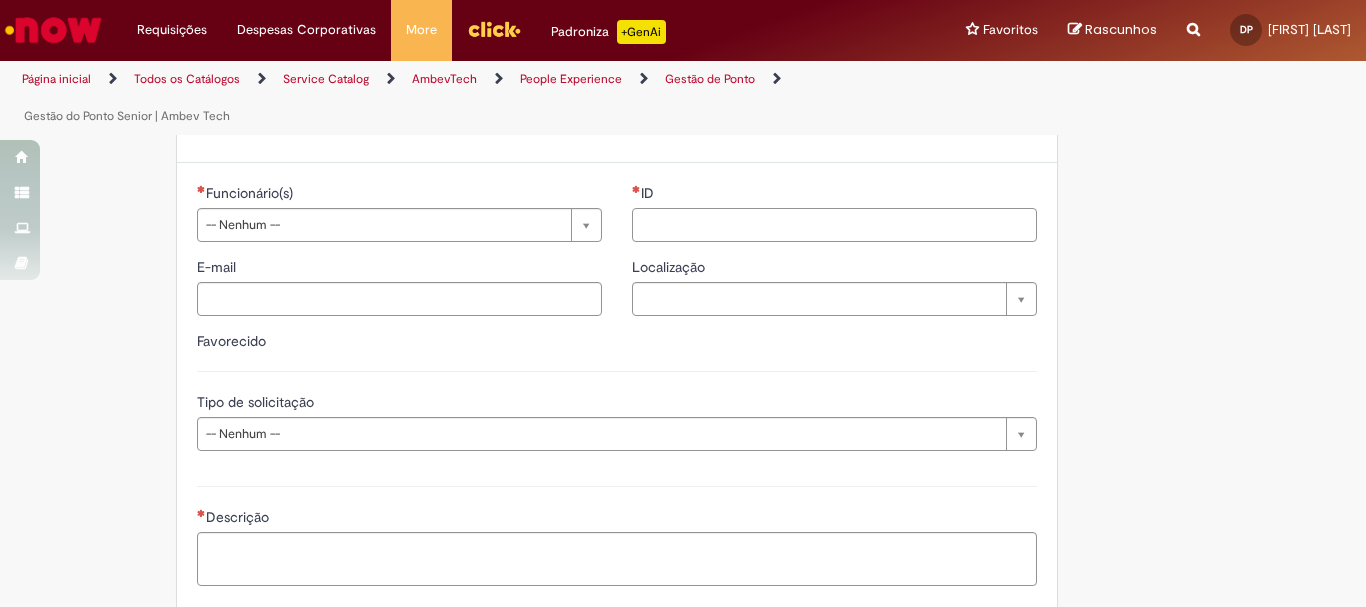 click on "ID" at bounding box center [834, 225] 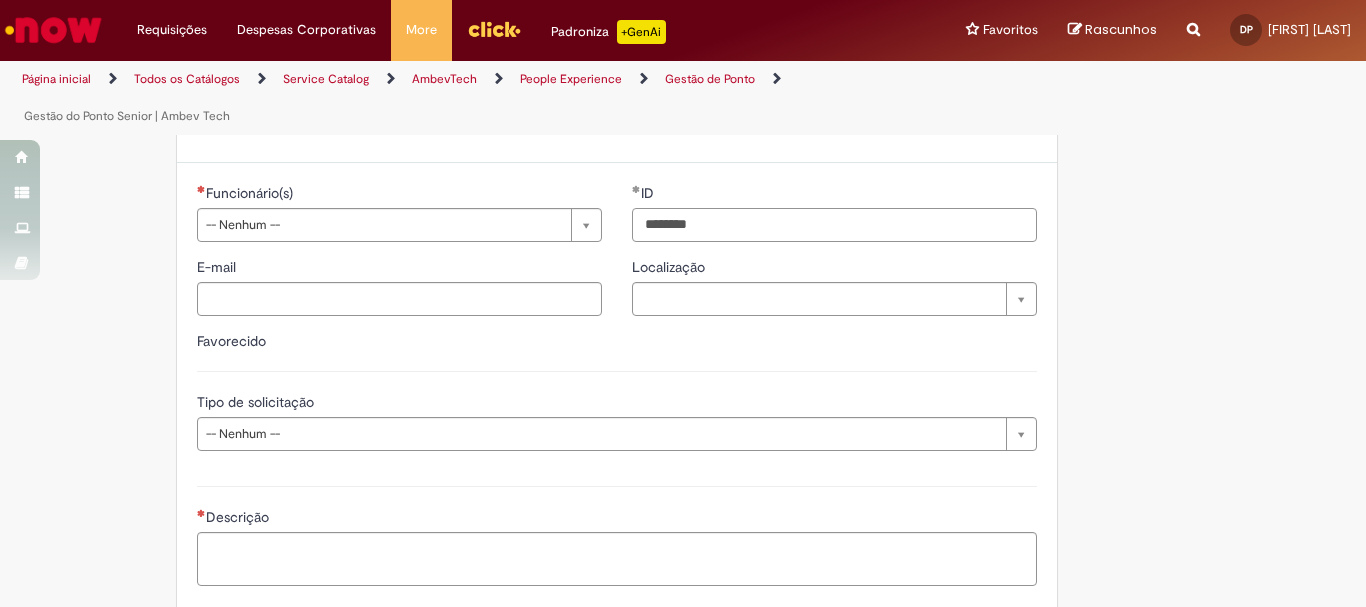 type on "********" 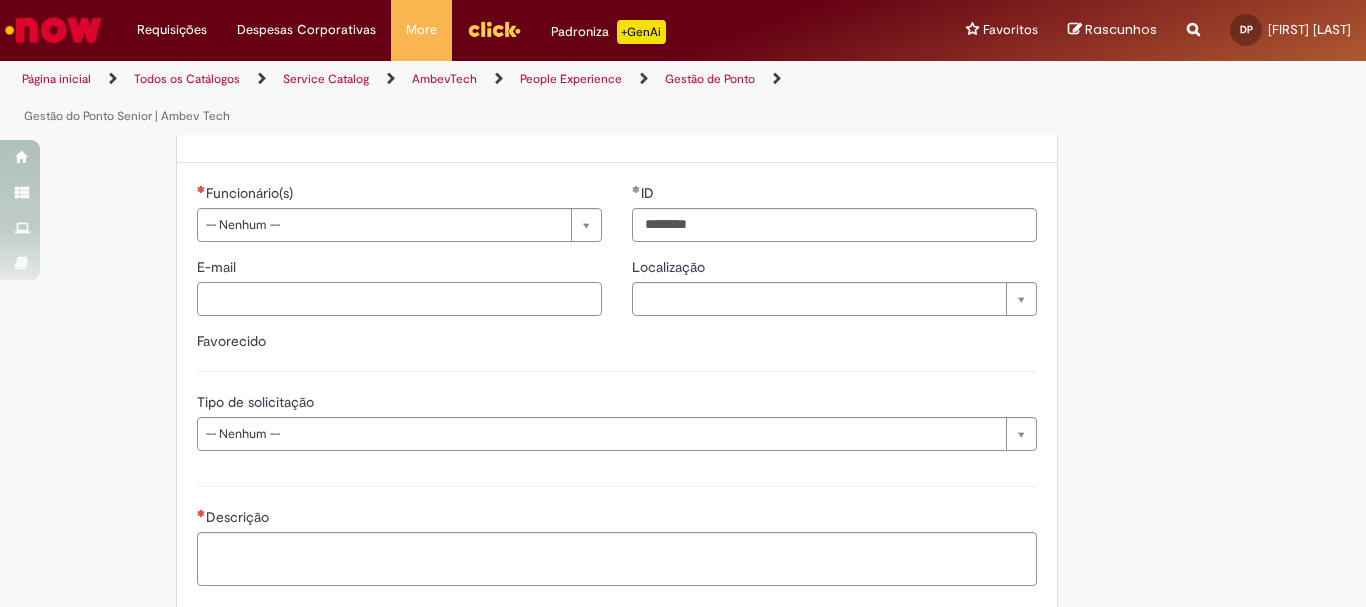 click on "E-mail" at bounding box center [399, 299] 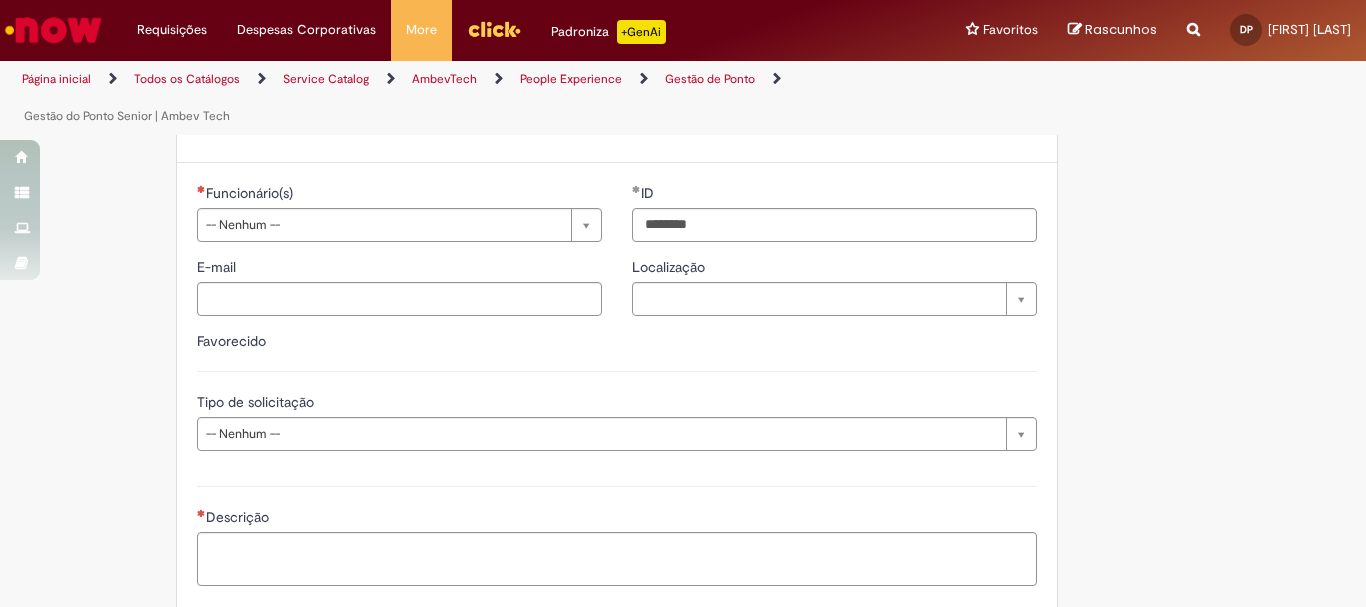 click on "Funcionário(s)" at bounding box center [399, 195] 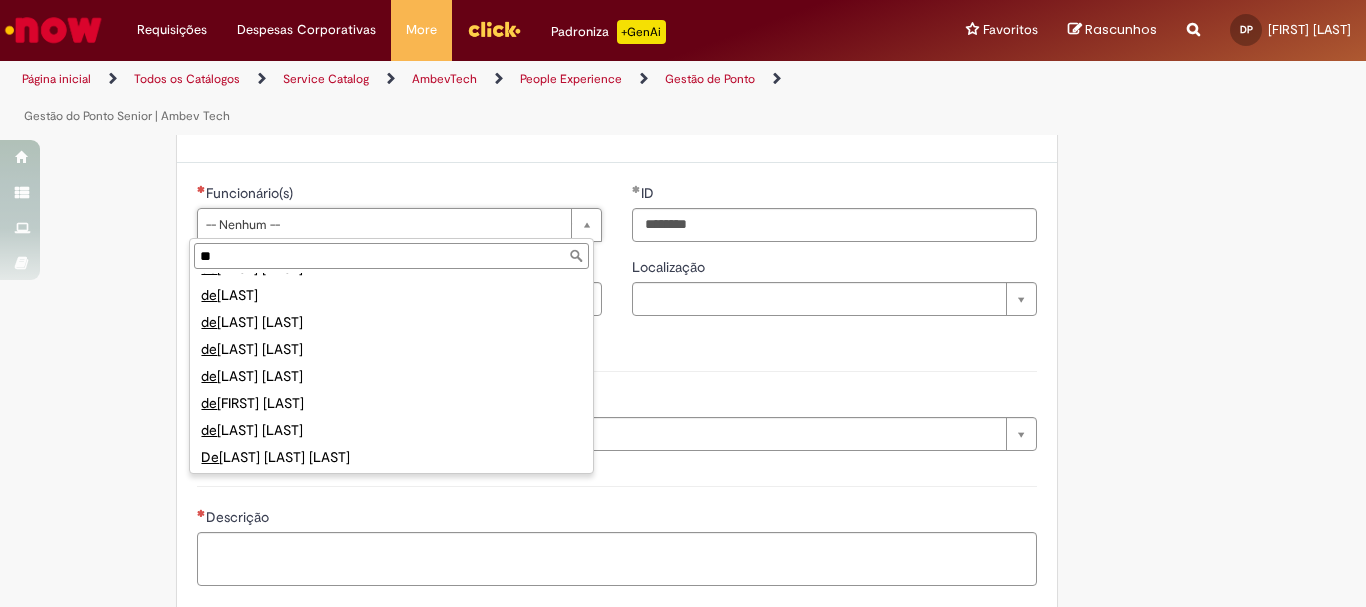 scroll, scrollTop: 0, scrollLeft: 0, axis: both 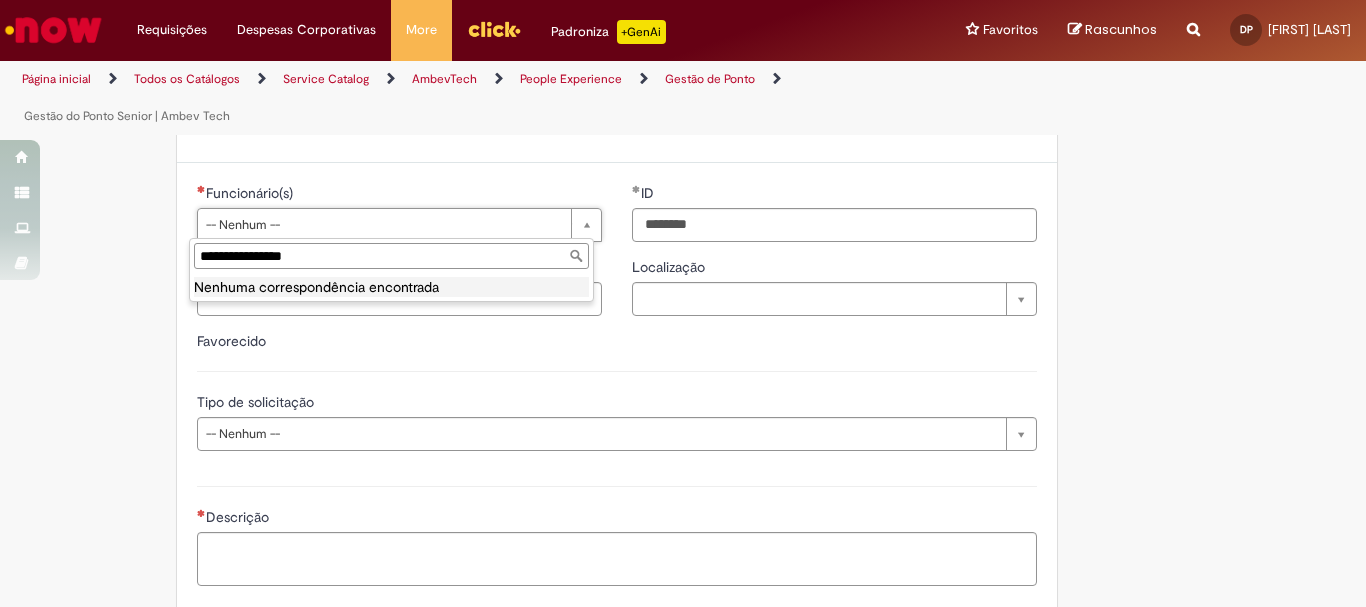 click on "**********" at bounding box center [391, 256] 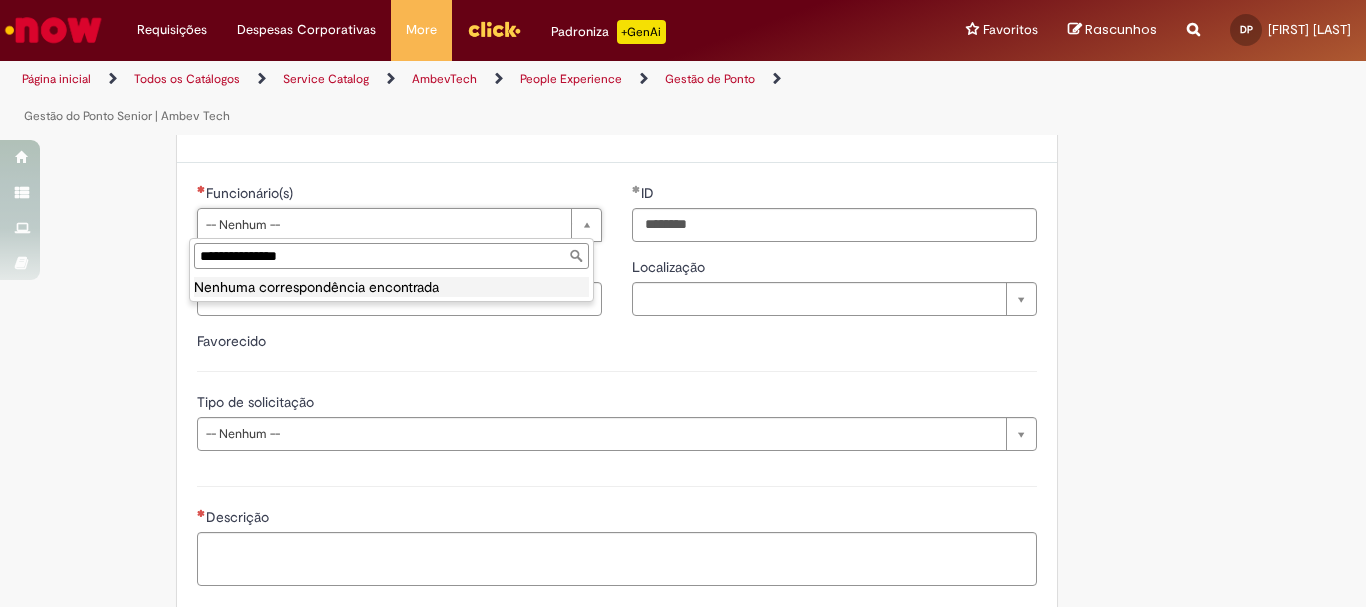 type on "**********" 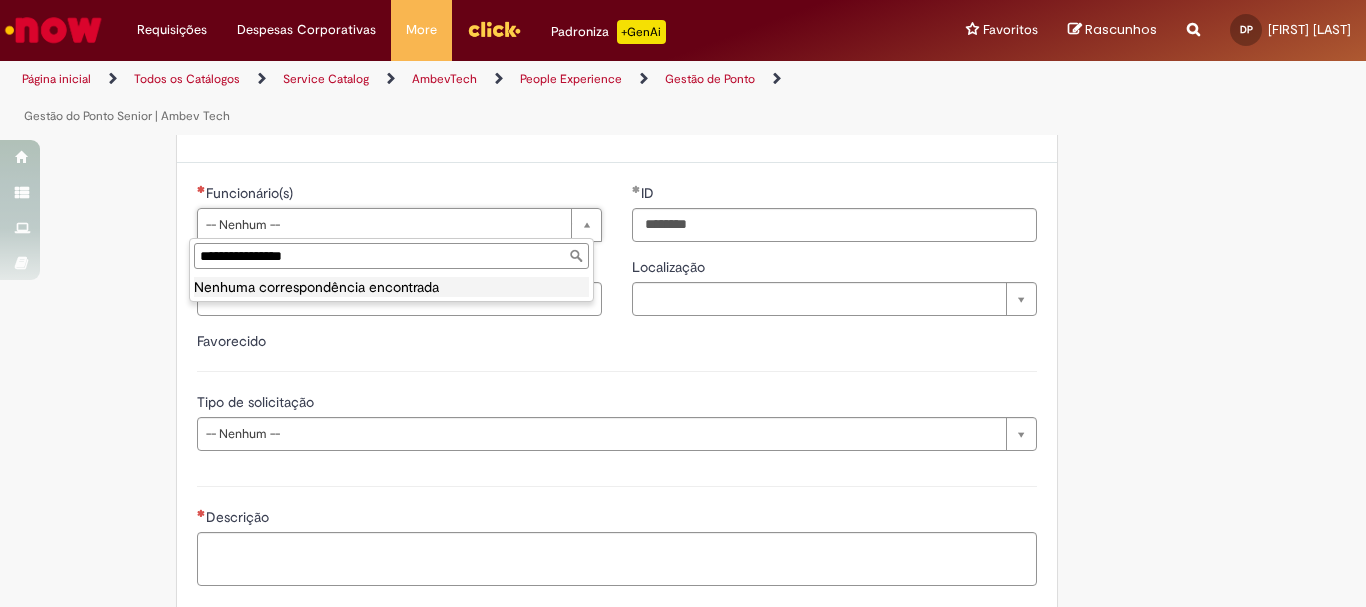 click on "**********" at bounding box center [391, 256] 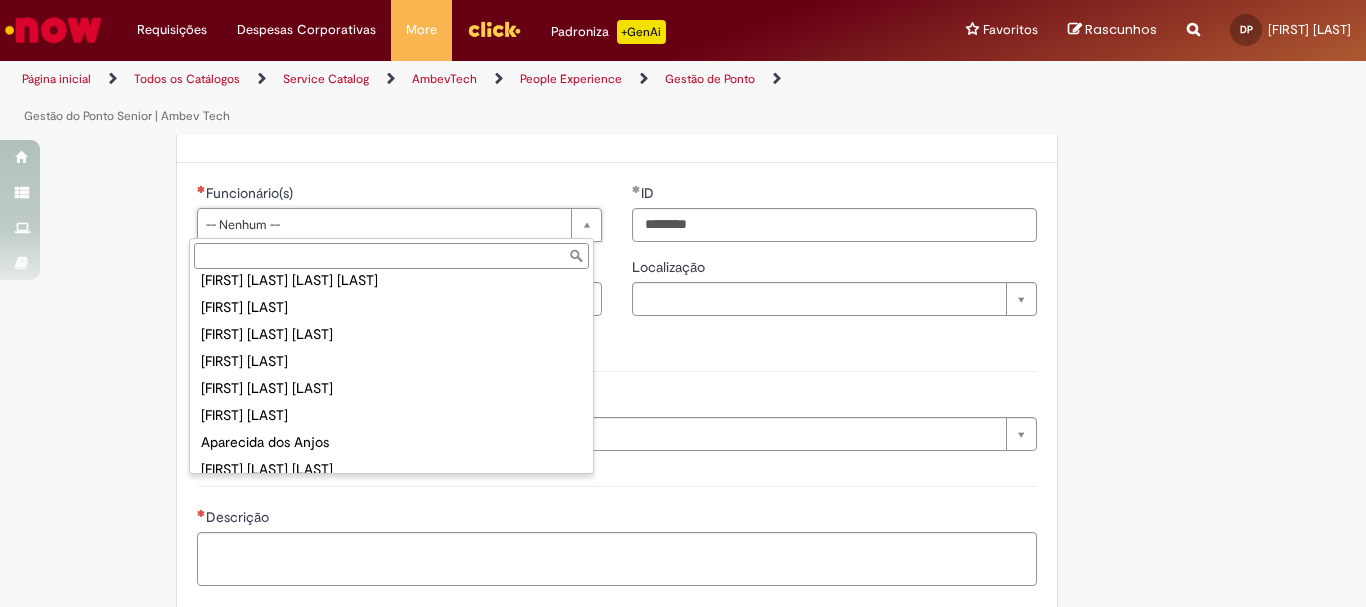 scroll, scrollTop: 4900, scrollLeft: 0, axis: vertical 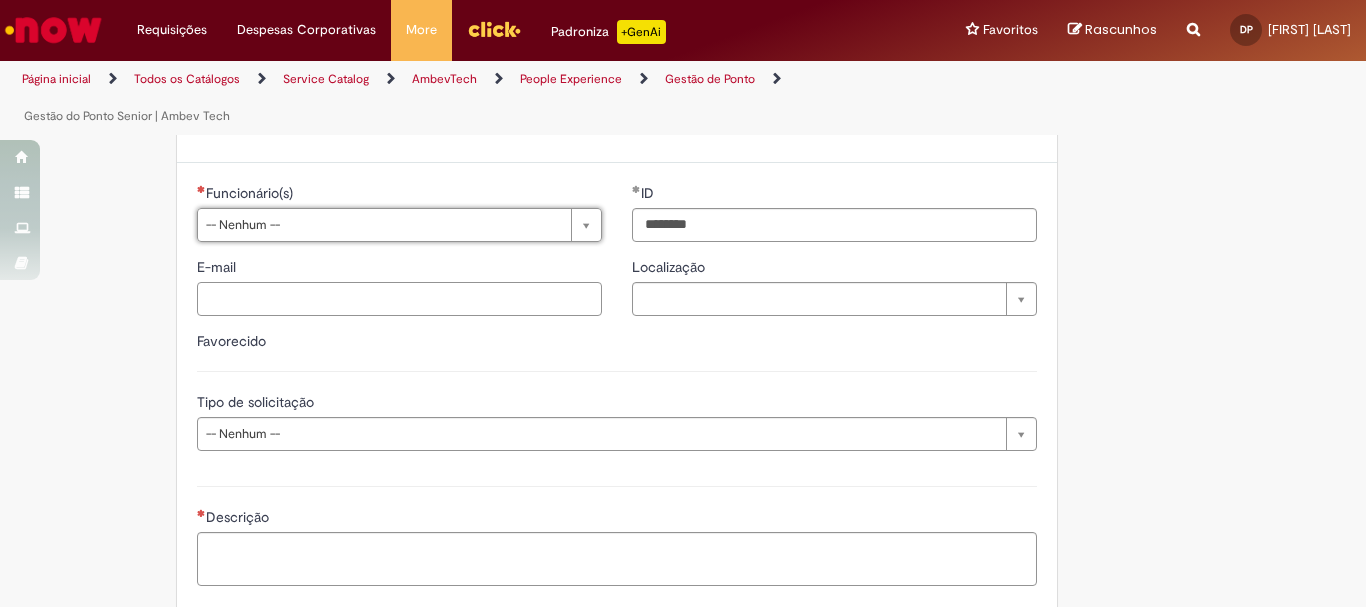 click on "E-mail" at bounding box center (399, 299) 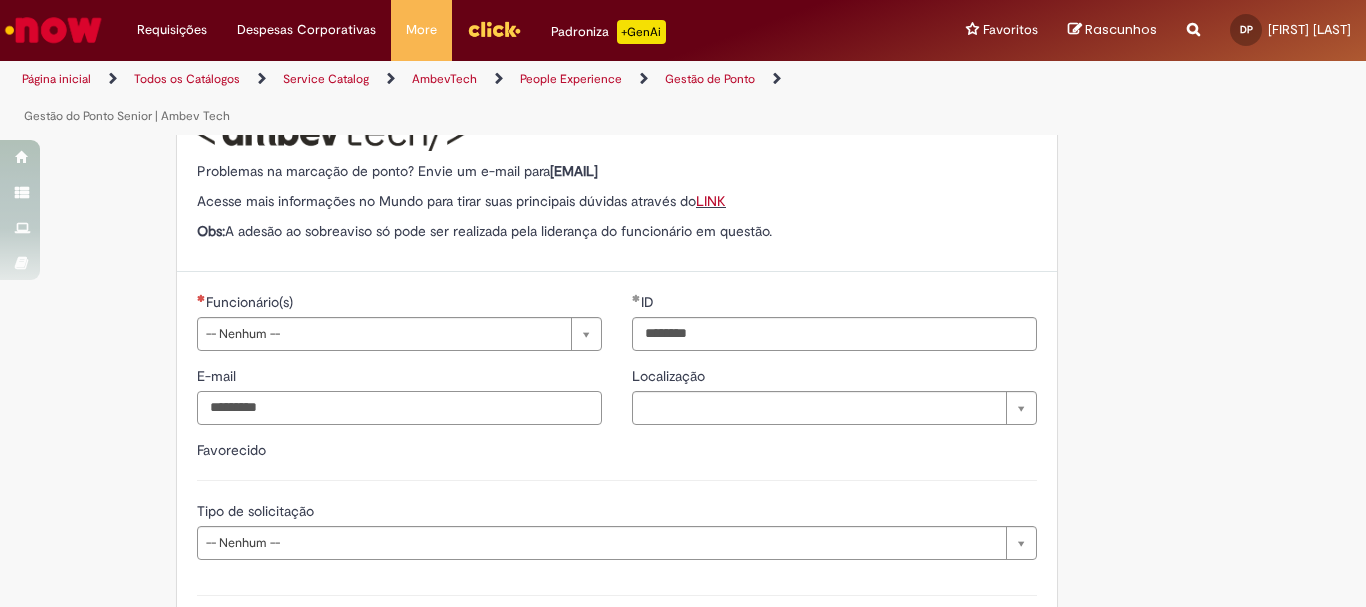 scroll, scrollTop: 0, scrollLeft: 0, axis: both 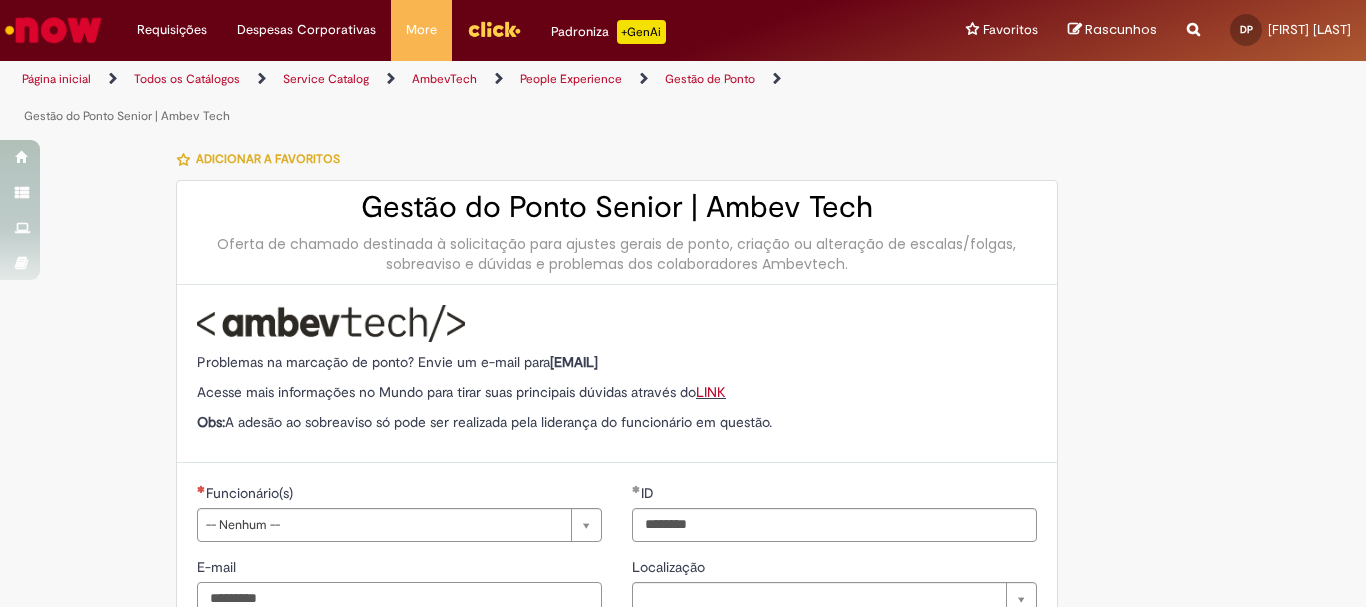 type on "*********" 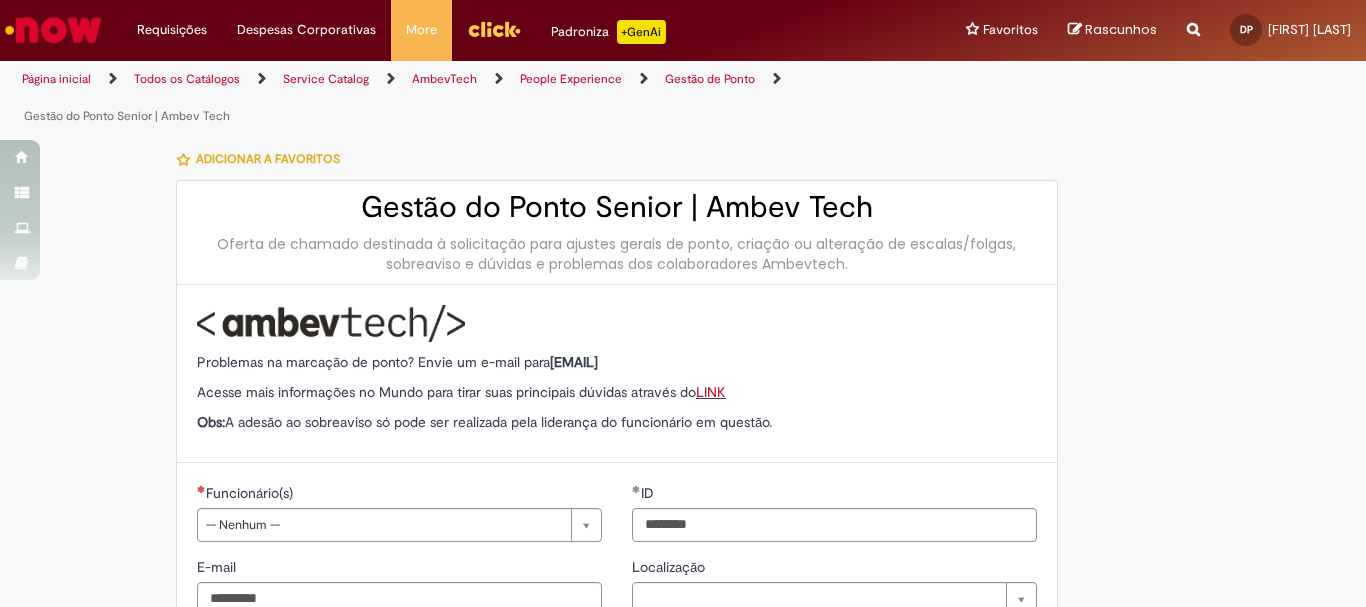 click on "Página inicial" at bounding box center [56, 79] 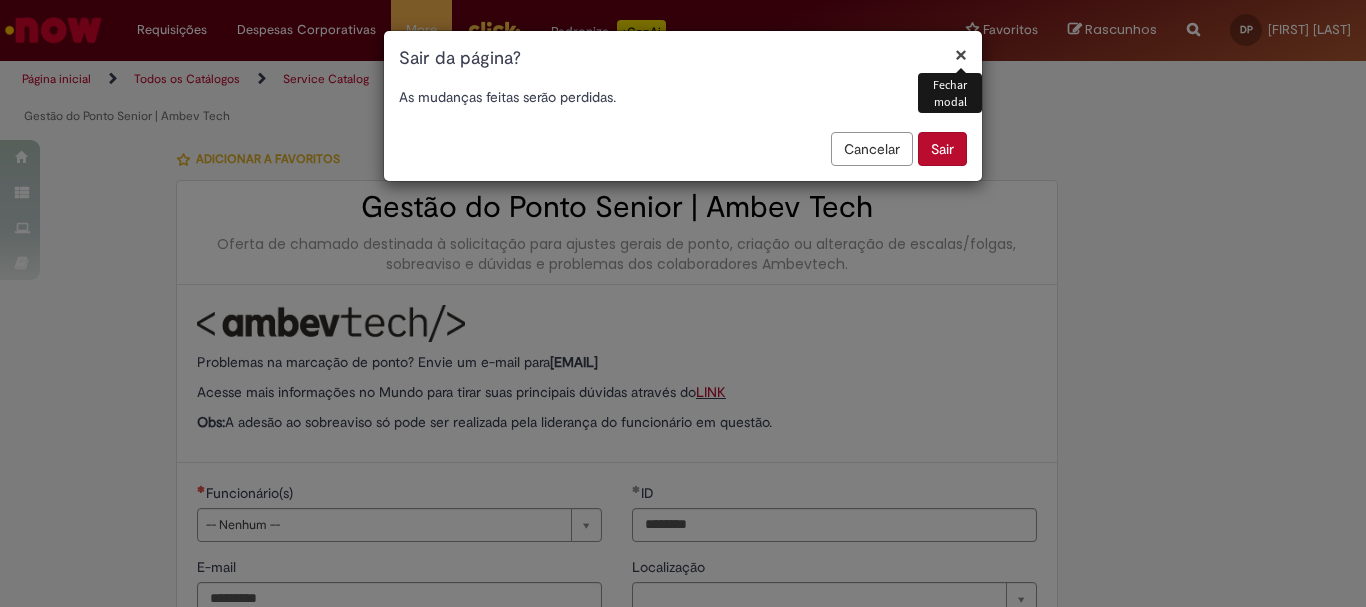 click on "Cancelar" at bounding box center [872, 149] 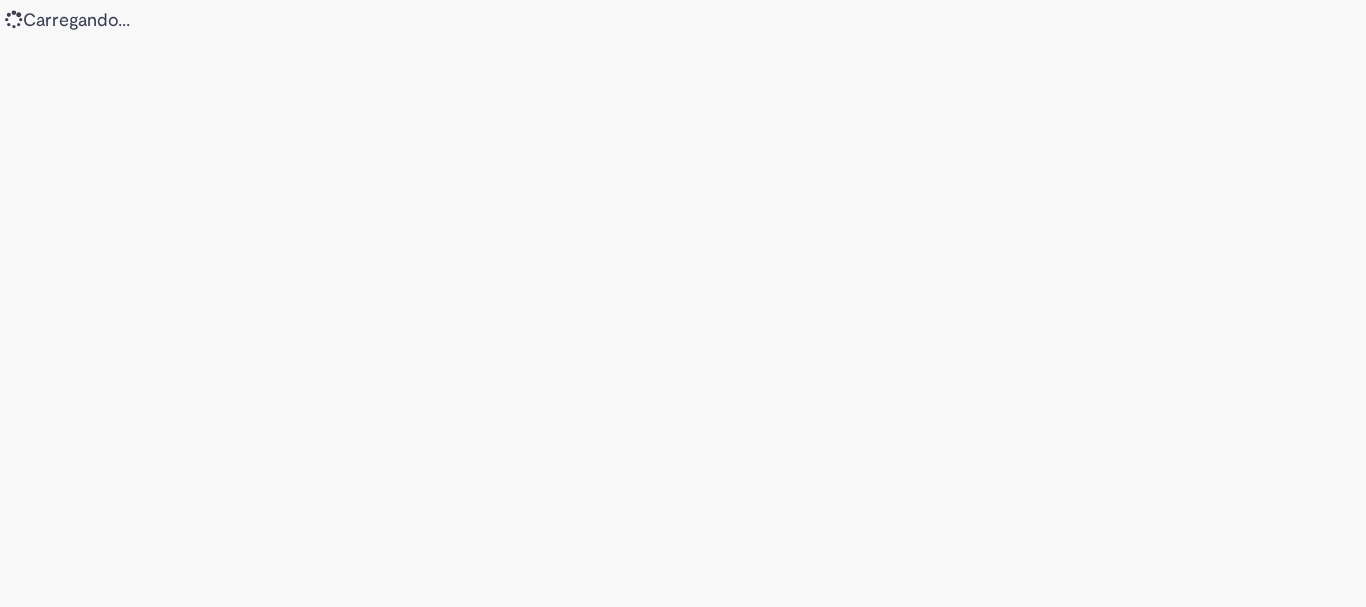 scroll, scrollTop: 0, scrollLeft: 0, axis: both 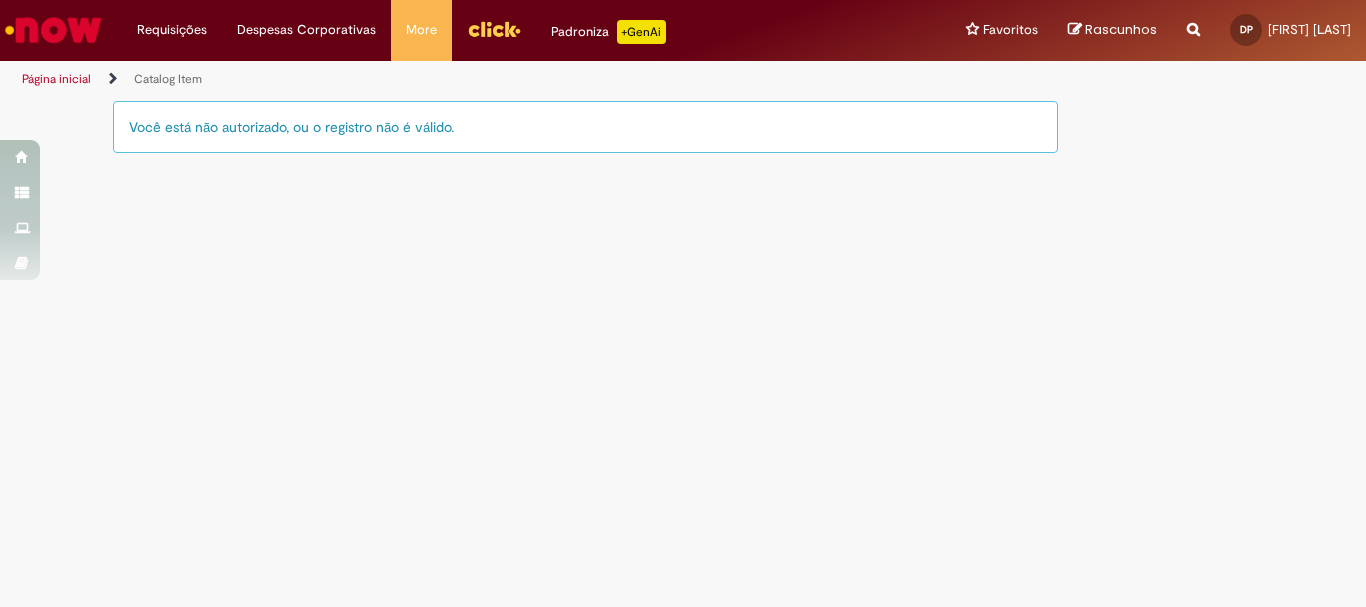 click on "Você está não autorizado, ou o registro não é válido." at bounding box center (585, 127) 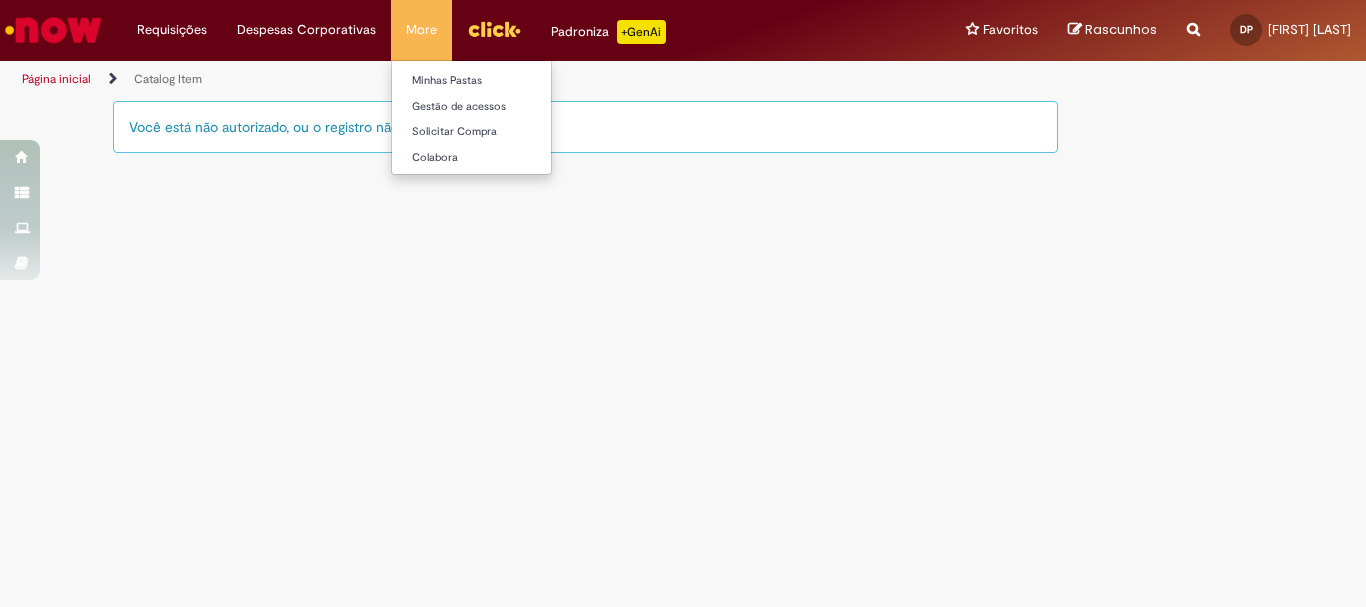 click on "More
Minhas Pastas
Gestão de acessos
Solicitar Compra
Colabora" at bounding box center [421, 30] 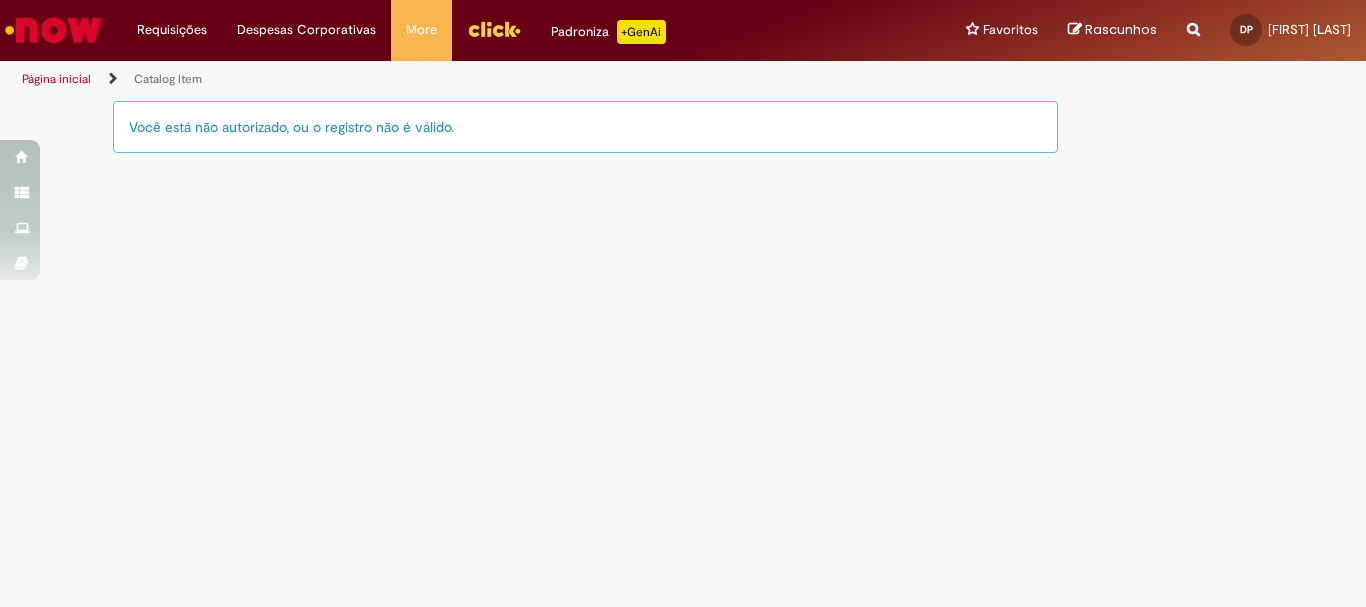 click at bounding box center [494, 29] 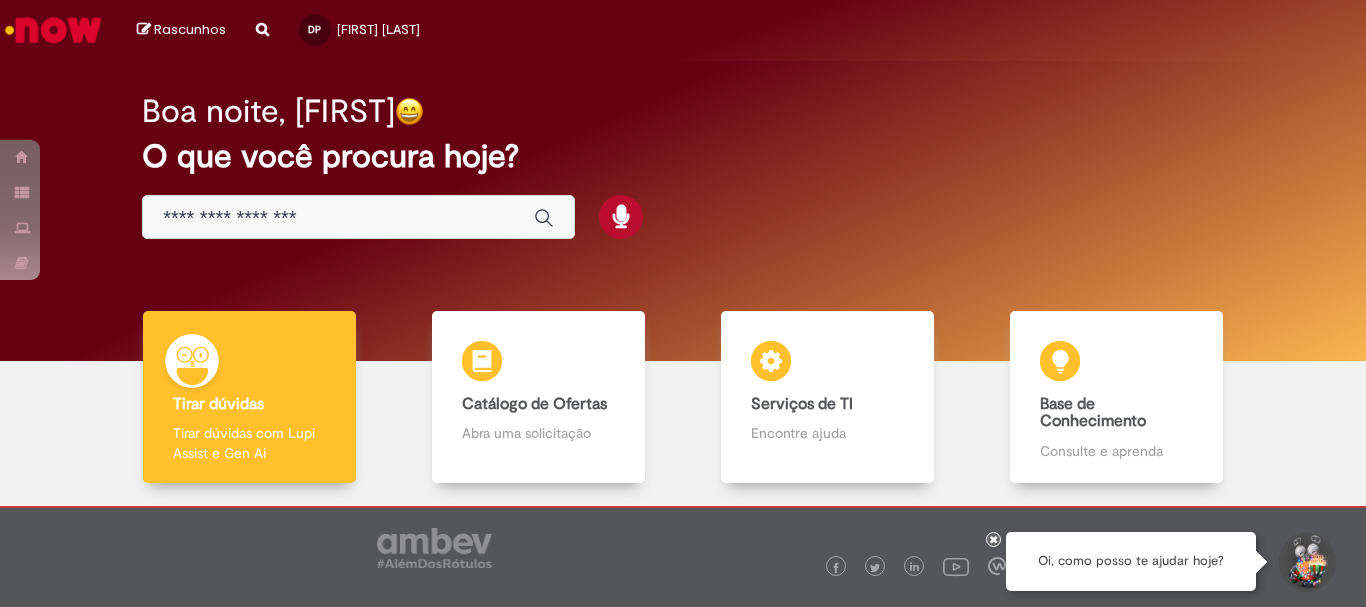 scroll, scrollTop: 0, scrollLeft: 0, axis: both 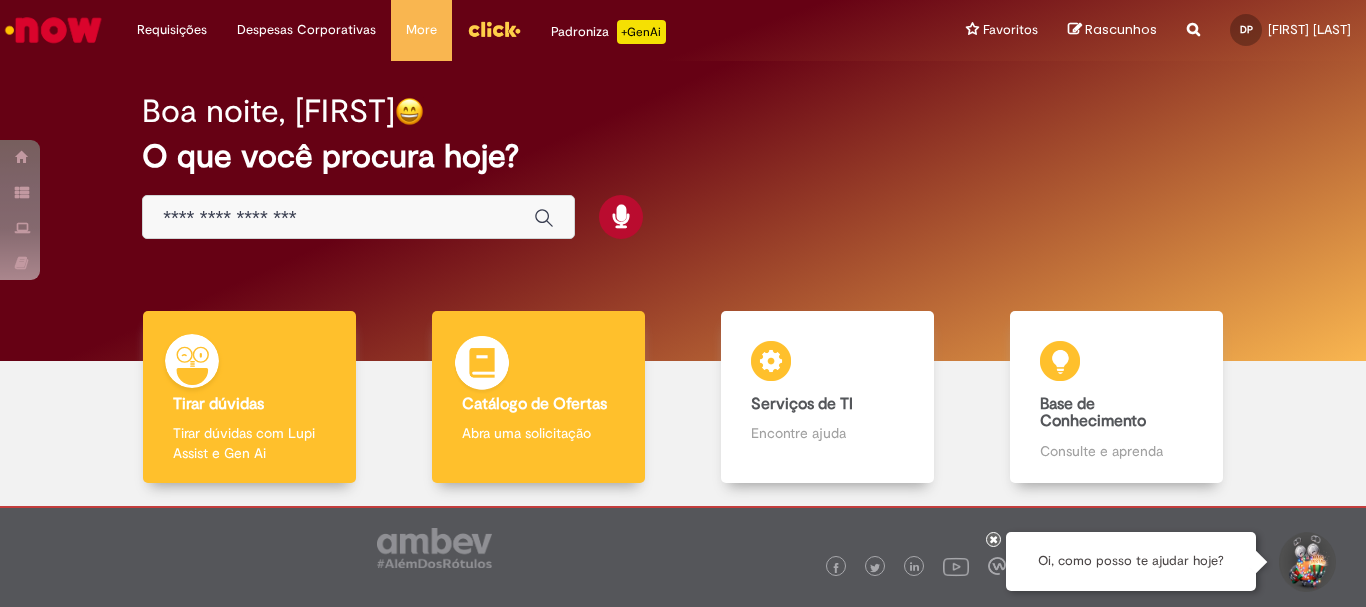 click on "Catálogo de Ofertas
Catálogo de Ofertas
Abra uma solicitação" at bounding box center [538, 397] 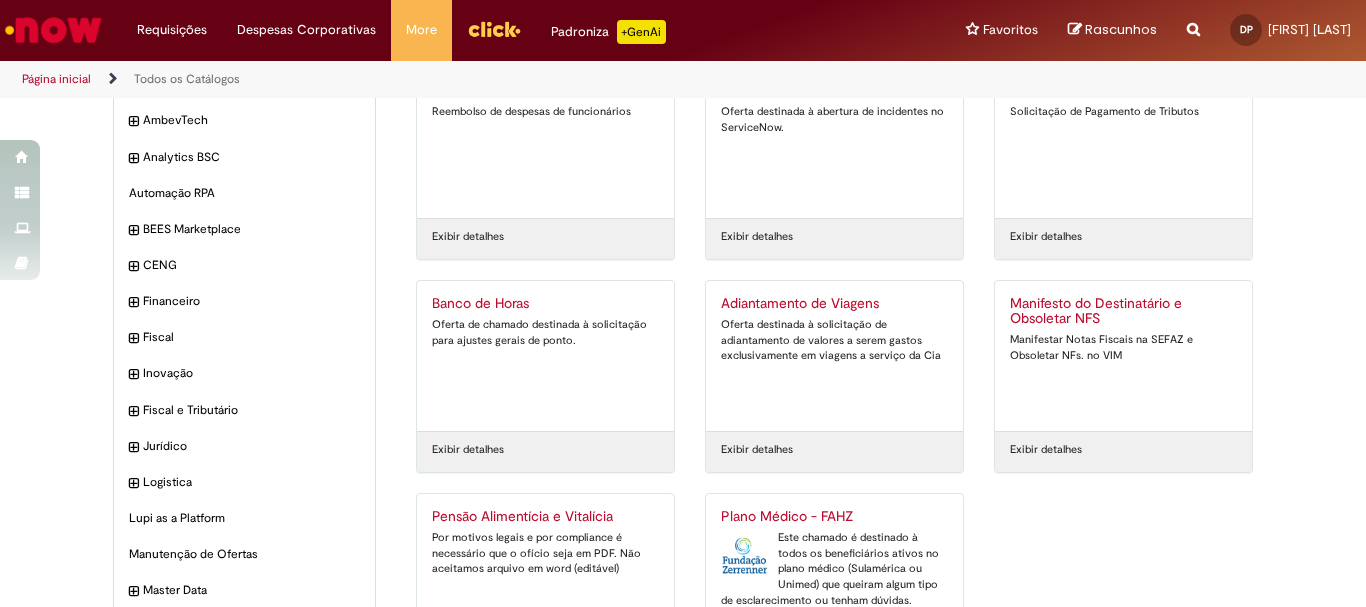 scroll, scrollTop: 0, scrollLeft: 0, axis: both 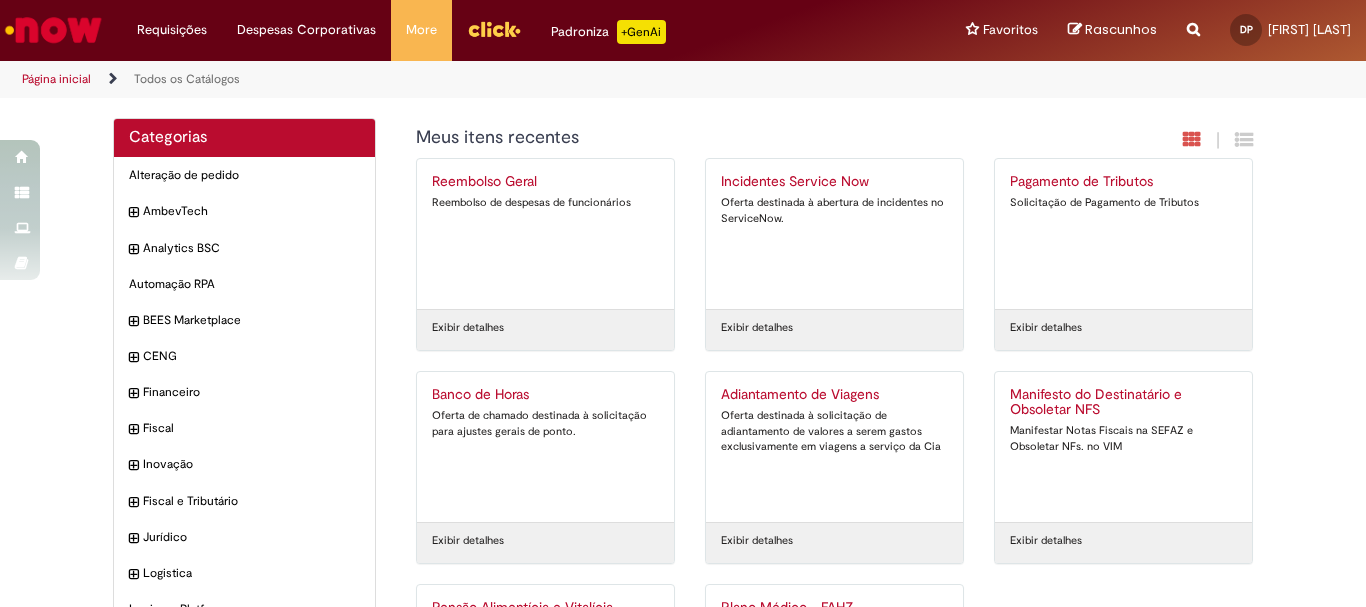 click on "Oferta de chamado destinada à solicitação para ajustes gerais de ponto." at bounding box center (545, 423) 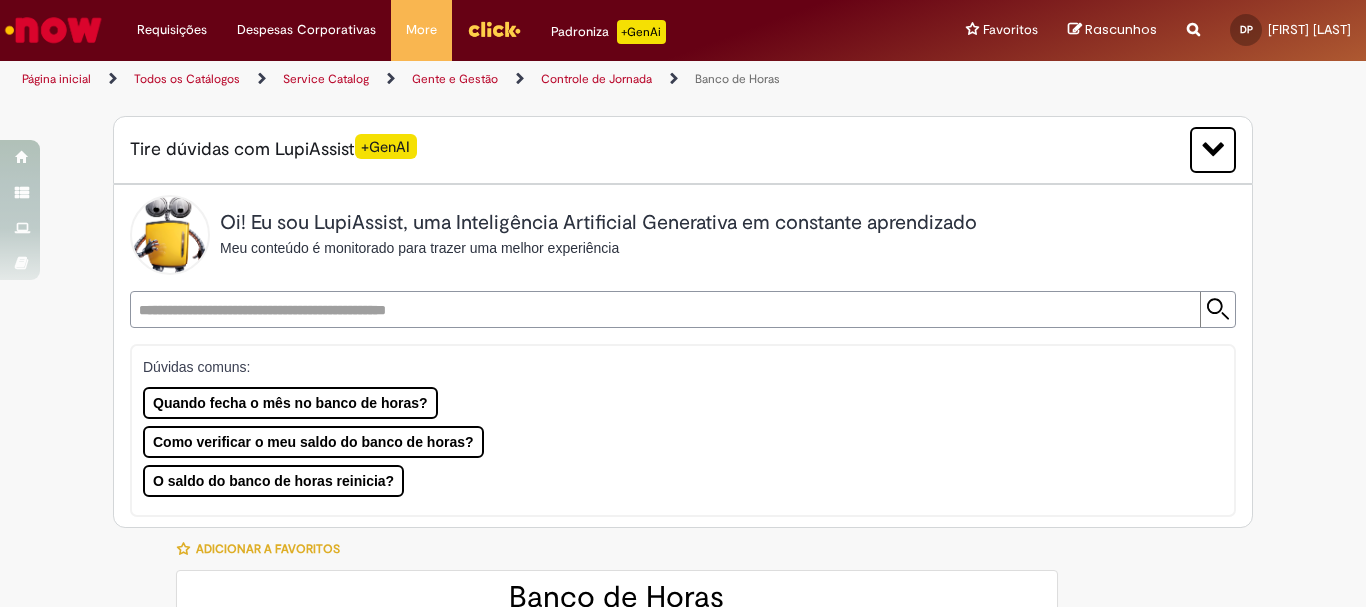 type on "********" 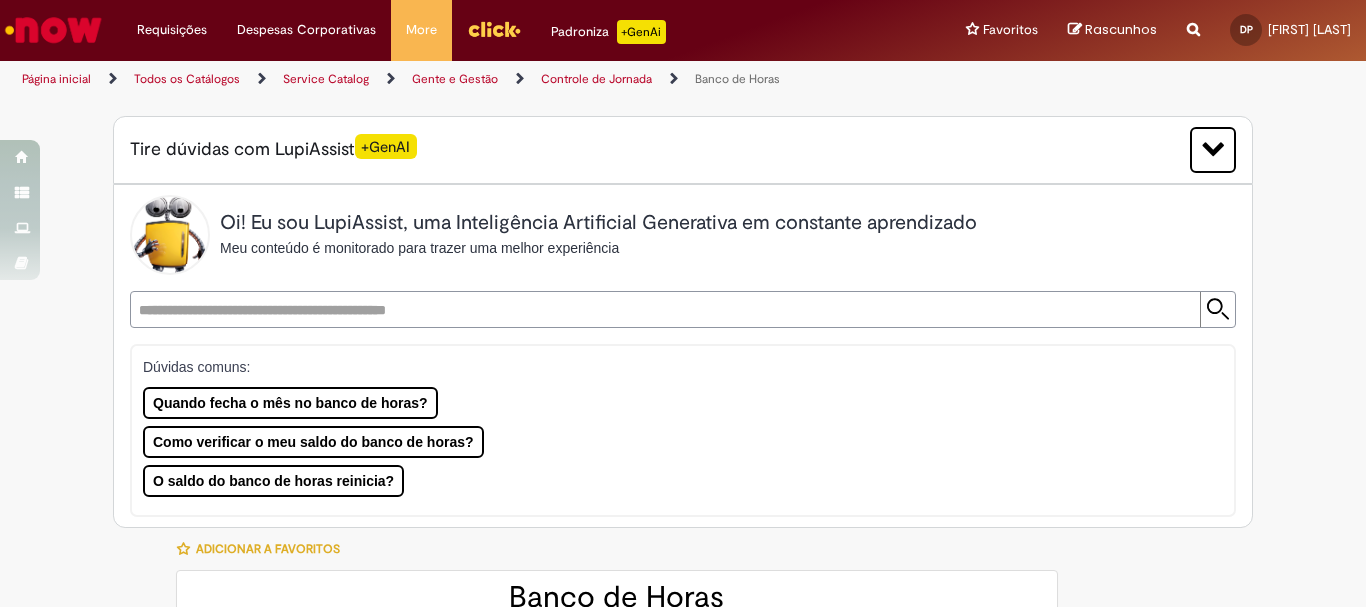 type on "**********" 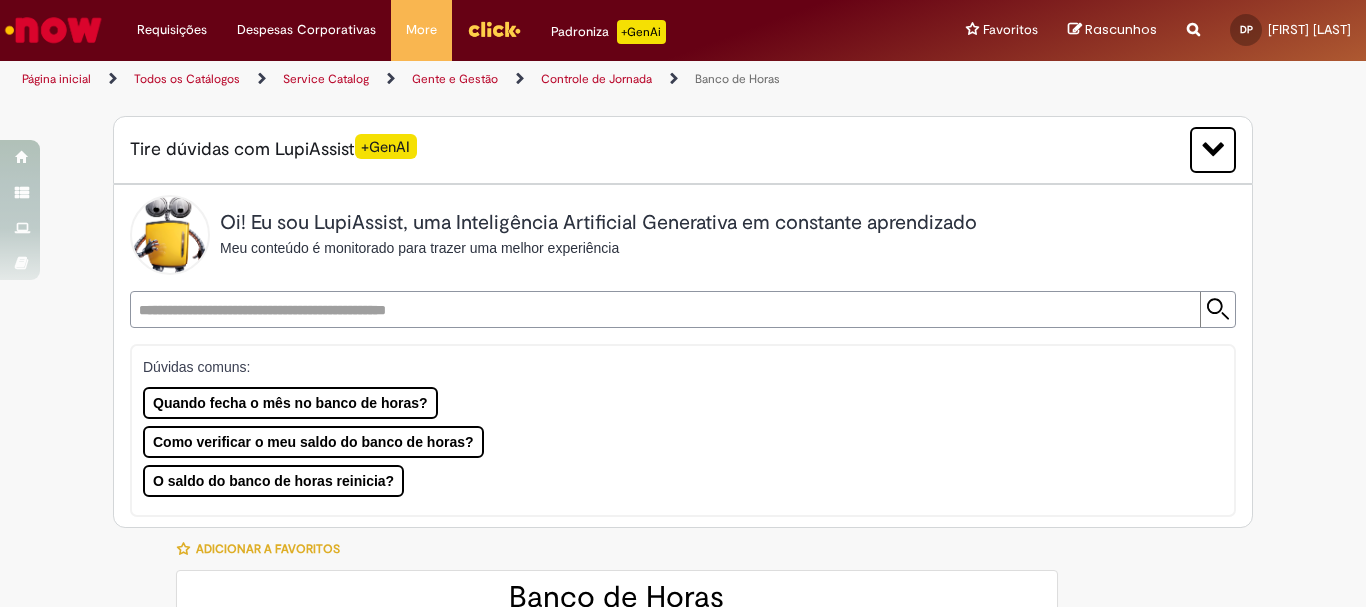 type on "**********" 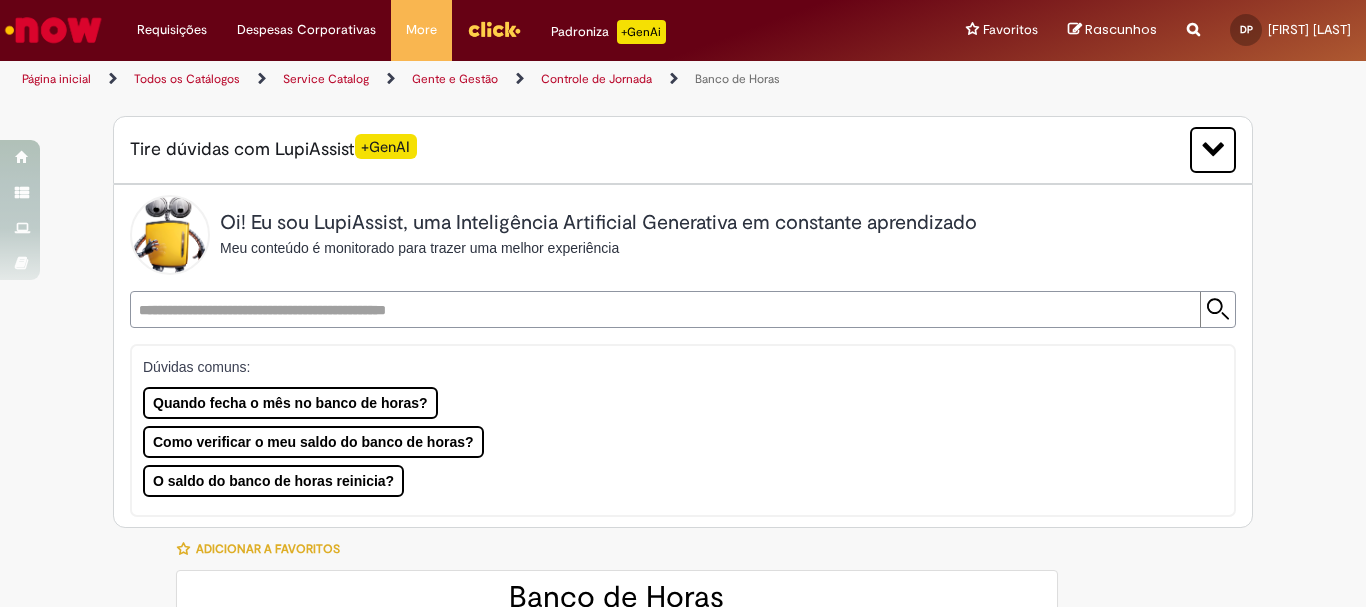 type on "**********" 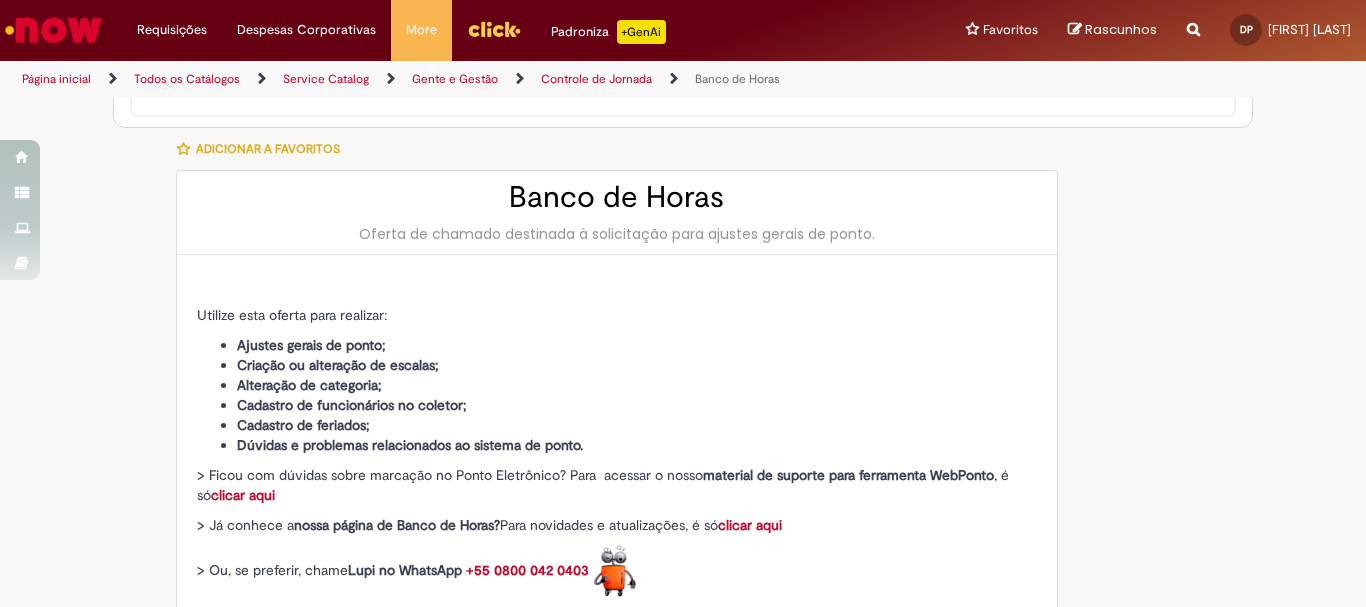 scroll, scrollTop: 500, scrollLeft: 0, axis: vertical 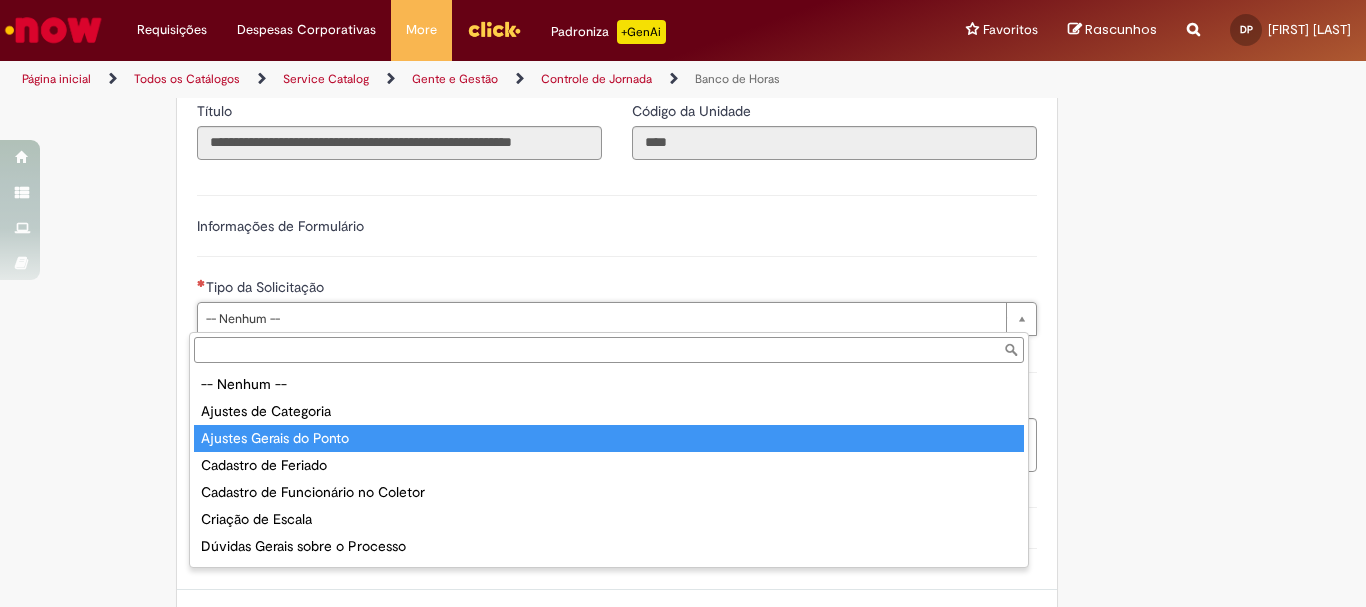 type on "**********" 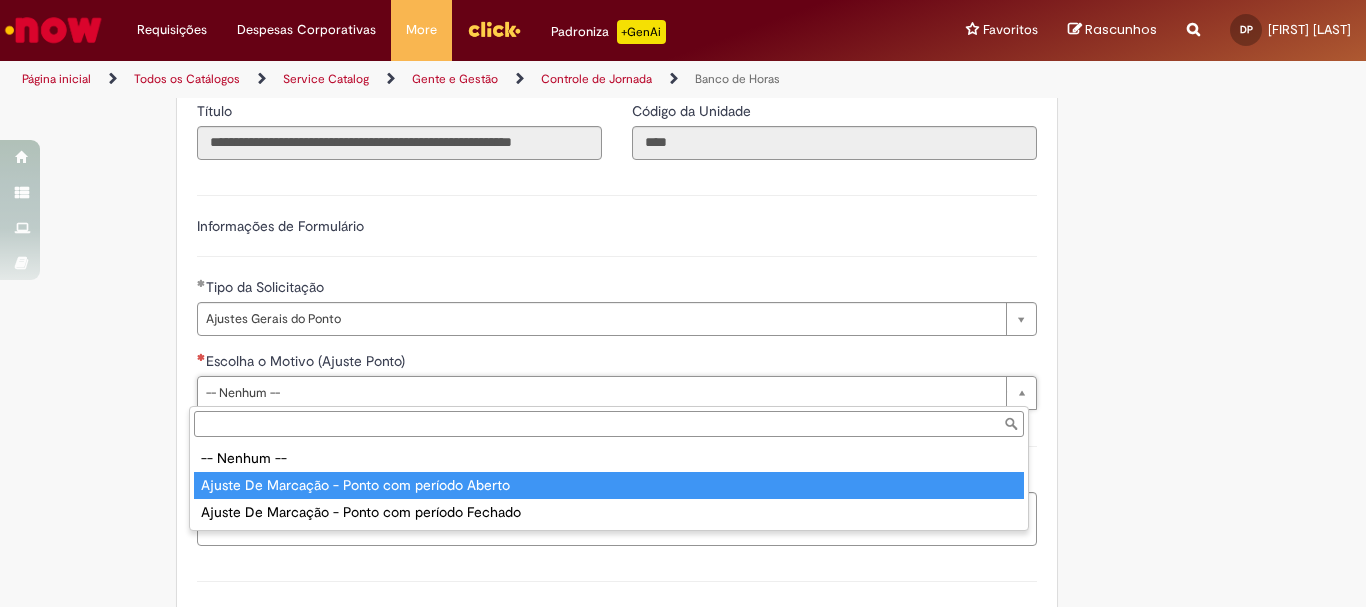 type on "**********" 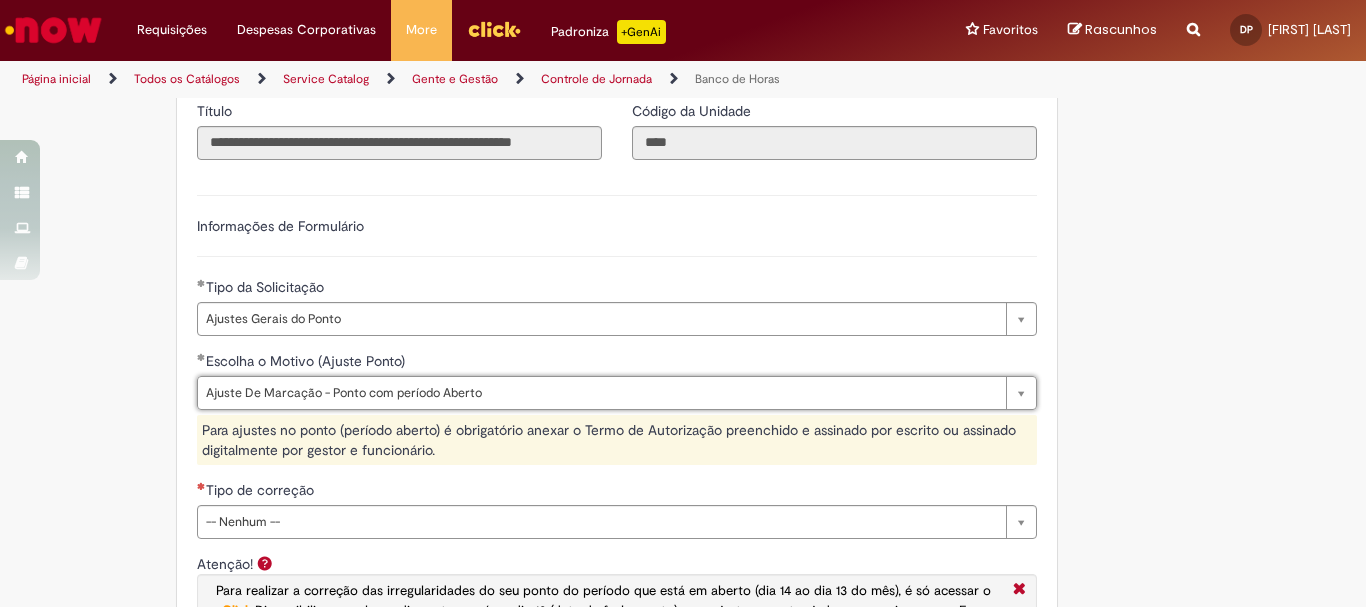 scroll, scrollTop: 1300, scrollLeft: 0, axis: vertical 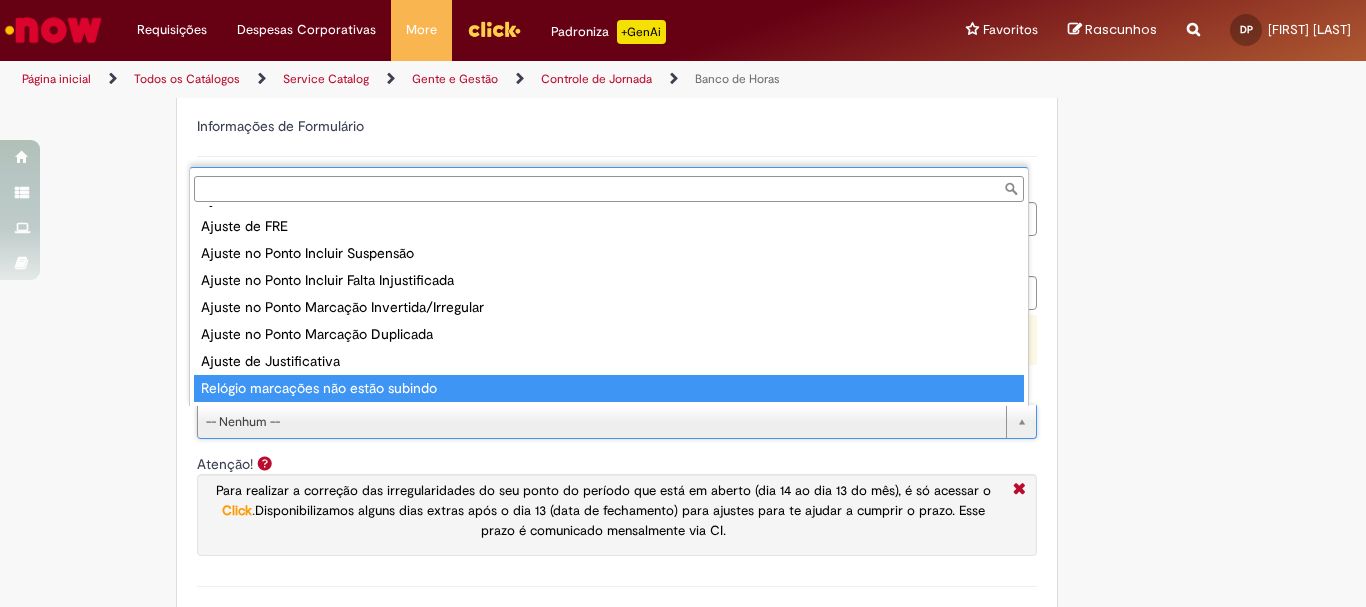 type on "**********" 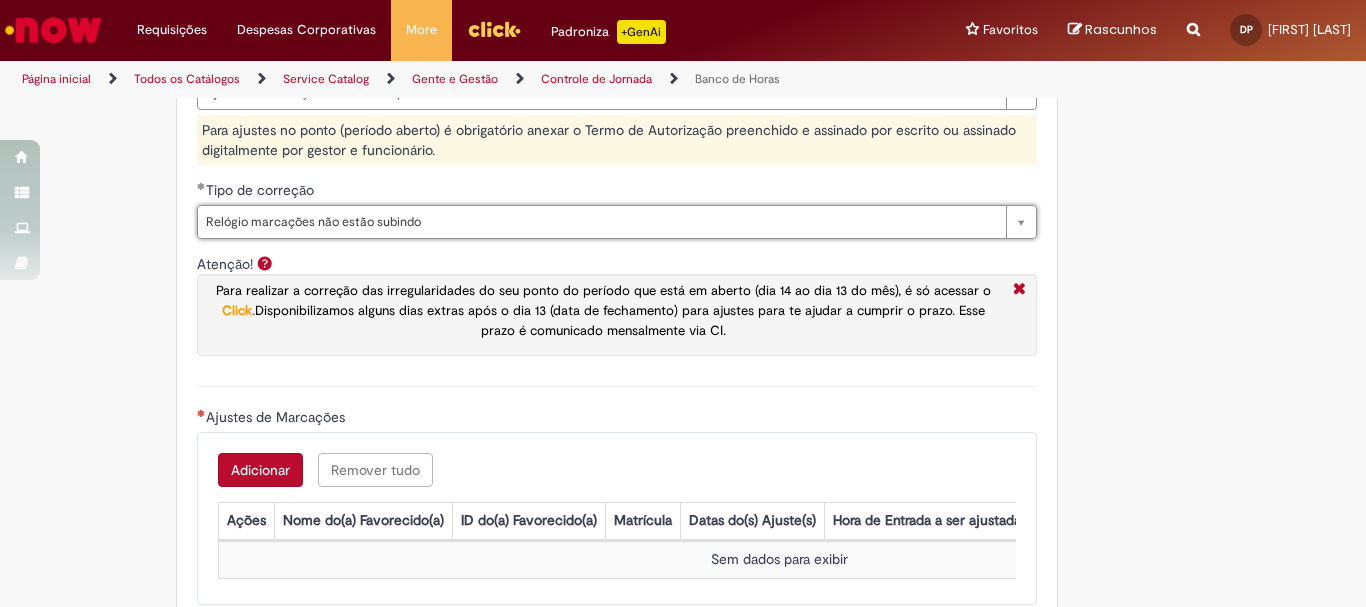 scroll, scrollTop: 1700, scrollLeft: 0, axis: vertical 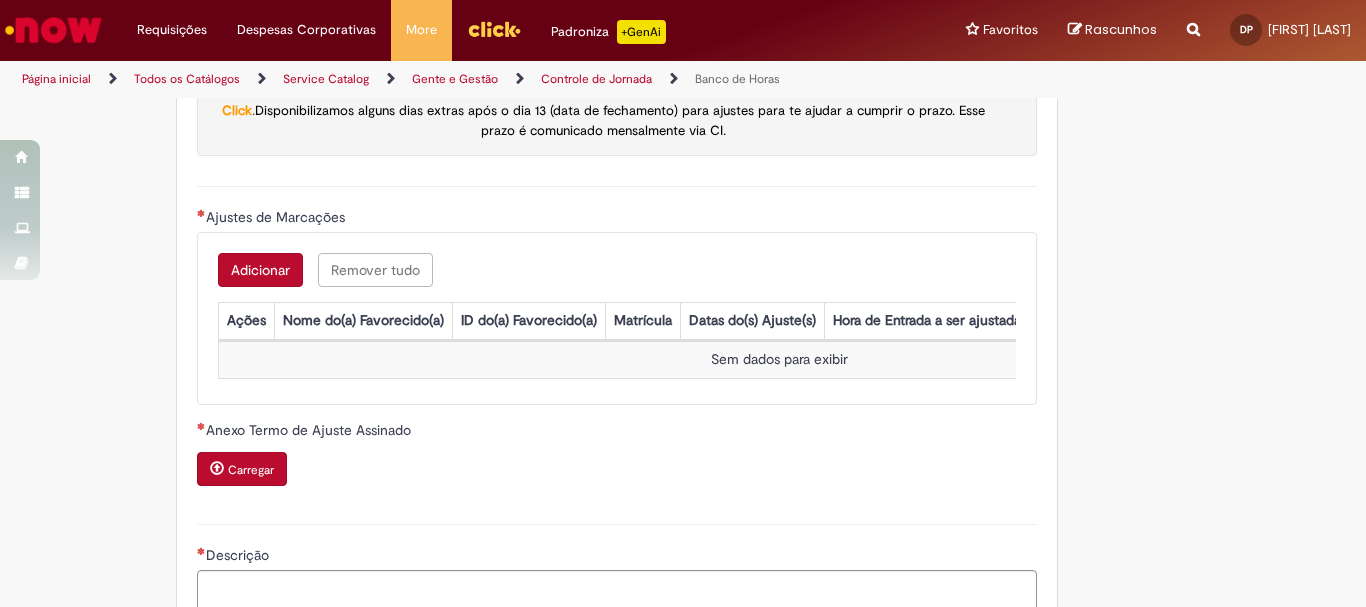 click on "Adicionar" at bounding box center (260, 270) 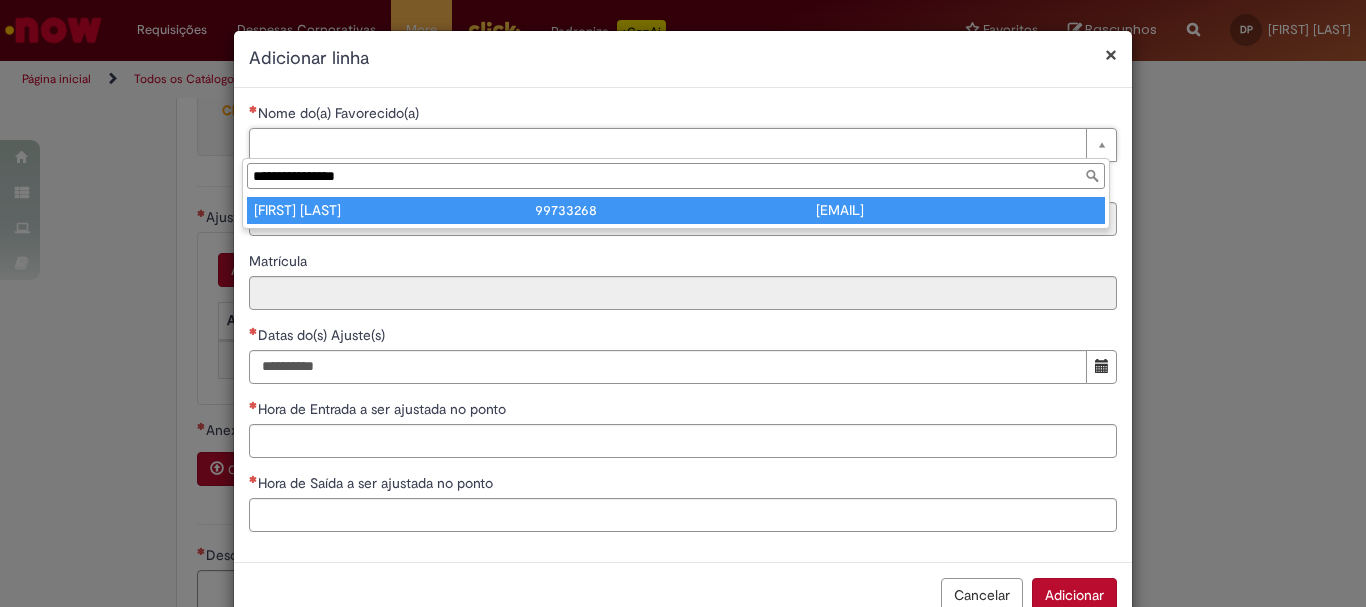 type on "**********" 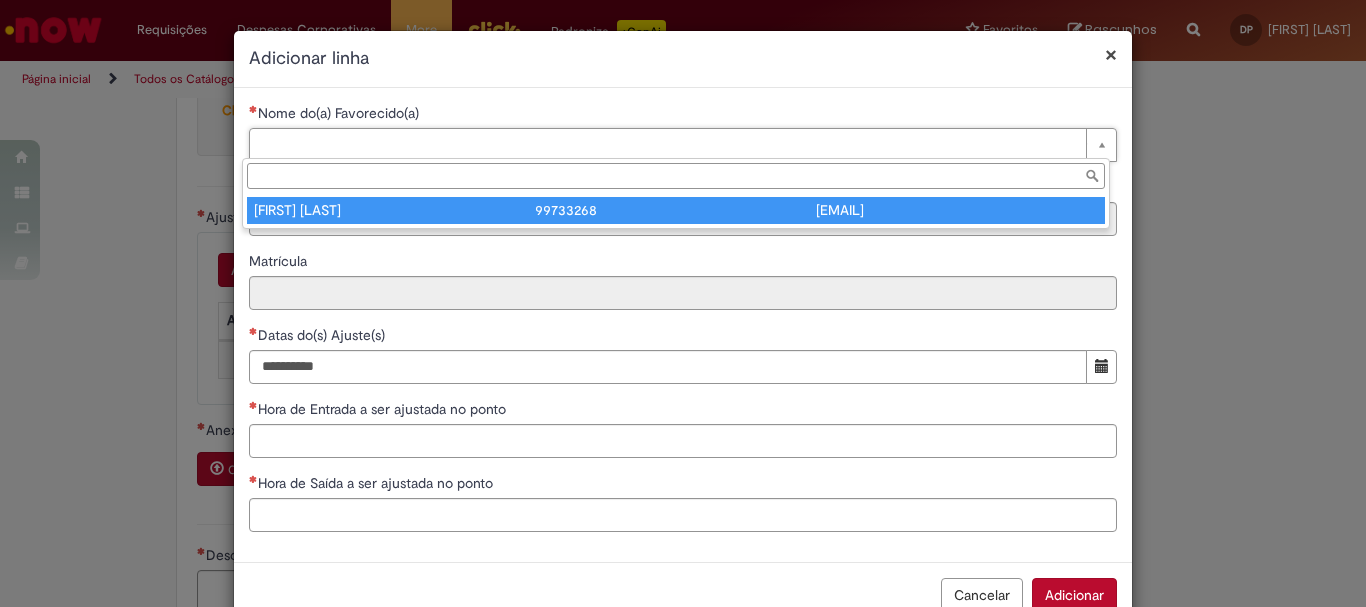 type on "********" 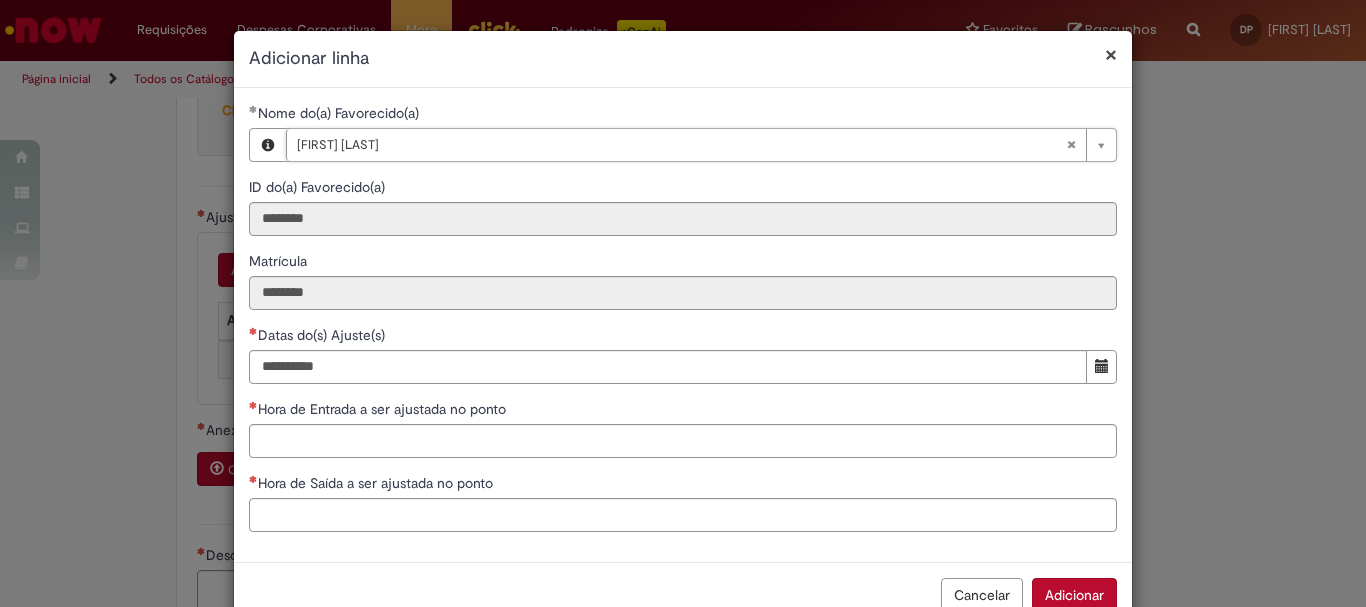 scroll, scrollTop: 51, scrollLeft: 0, axis: vertical 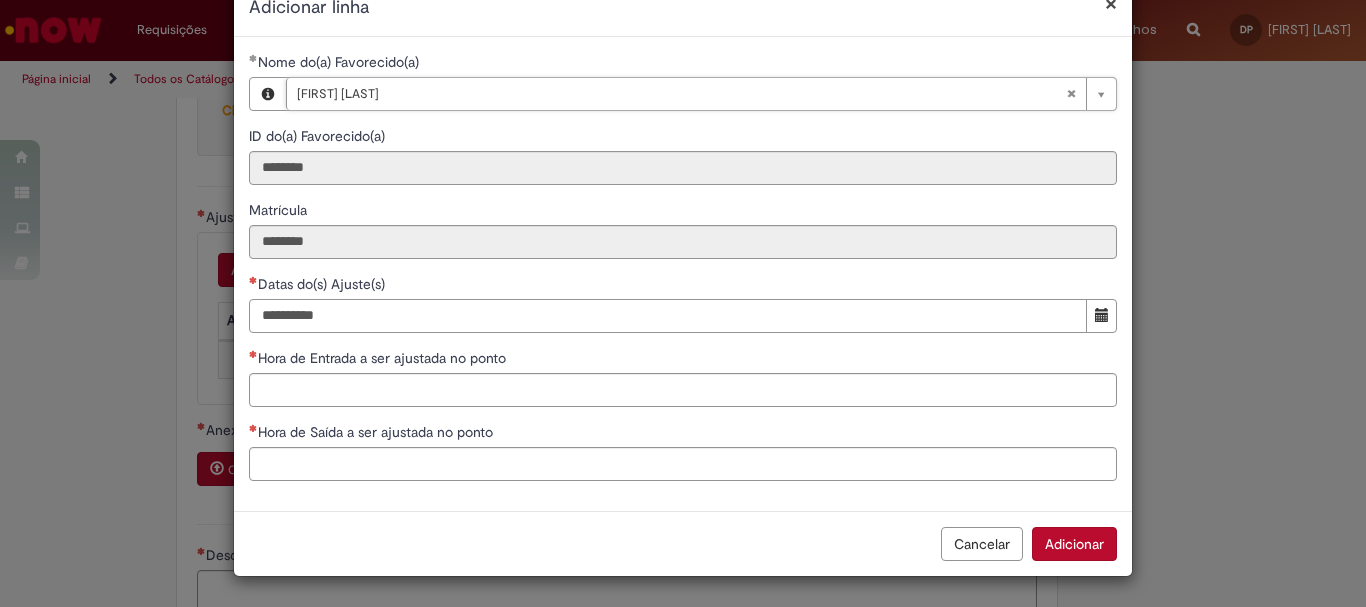 click on "Datas do(s) Ajuste(s)" at bounding box center [668, 316] 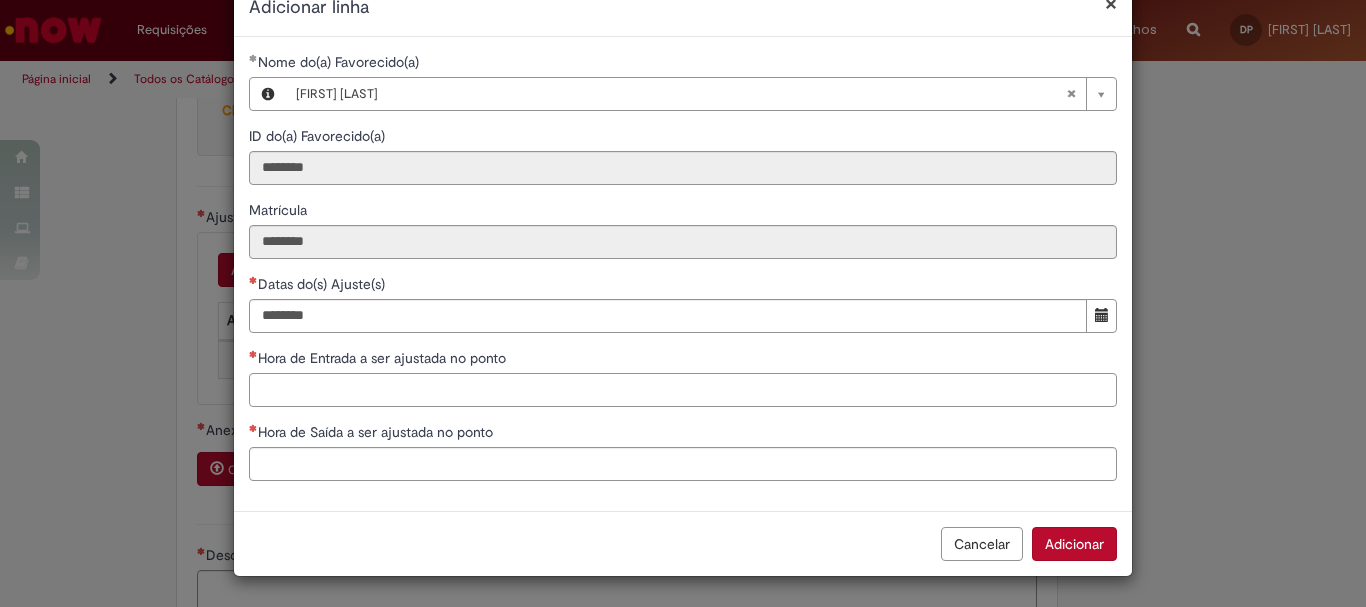 click on "Hora de Entrada a ser ajustada no ponto" at bounding box center (683, 390) 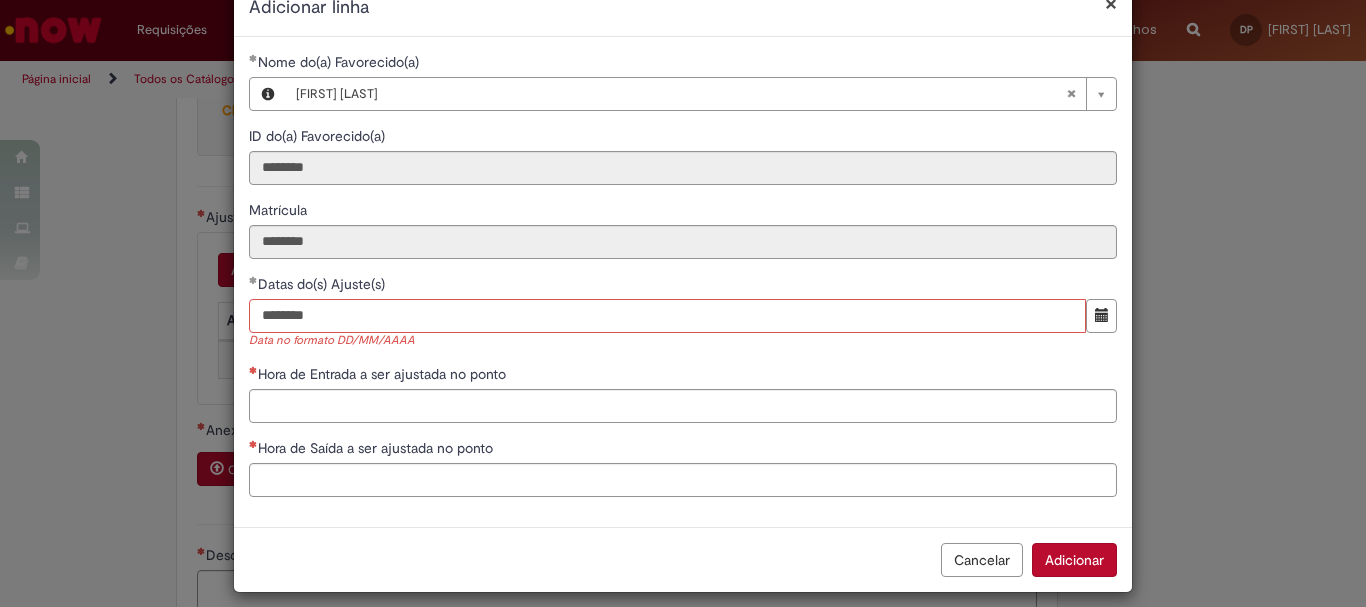 click on "********" at bounding box center [667, 316] 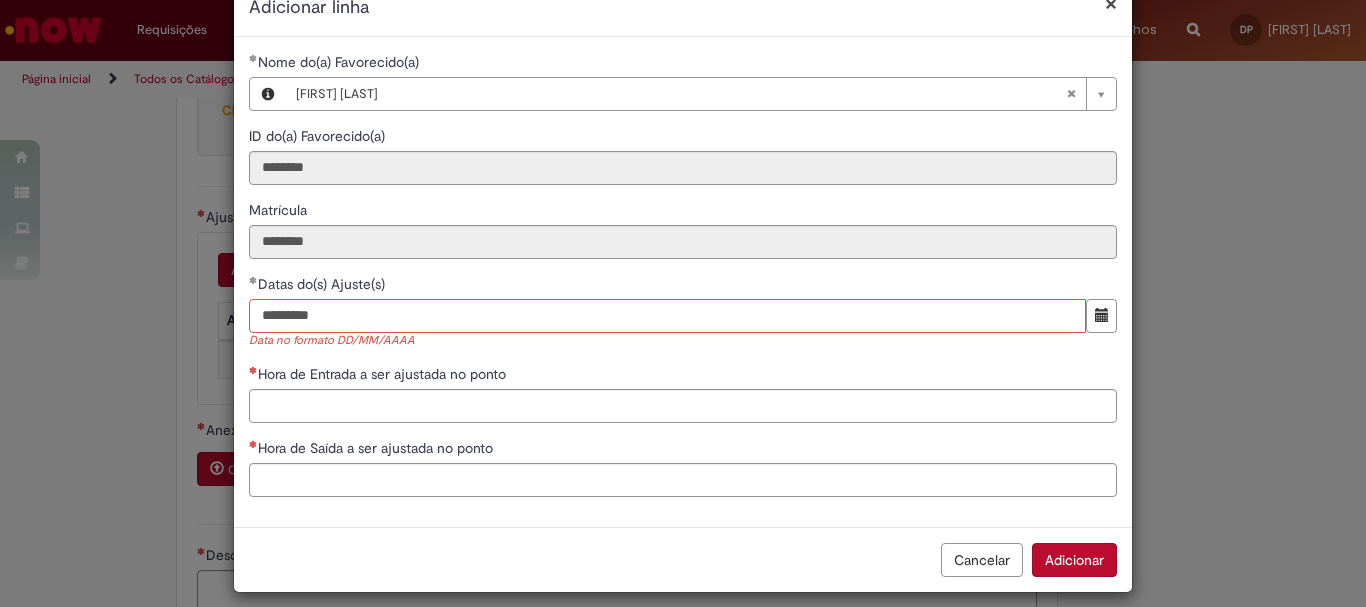 click on "*********" at bounding box center [667, 316] 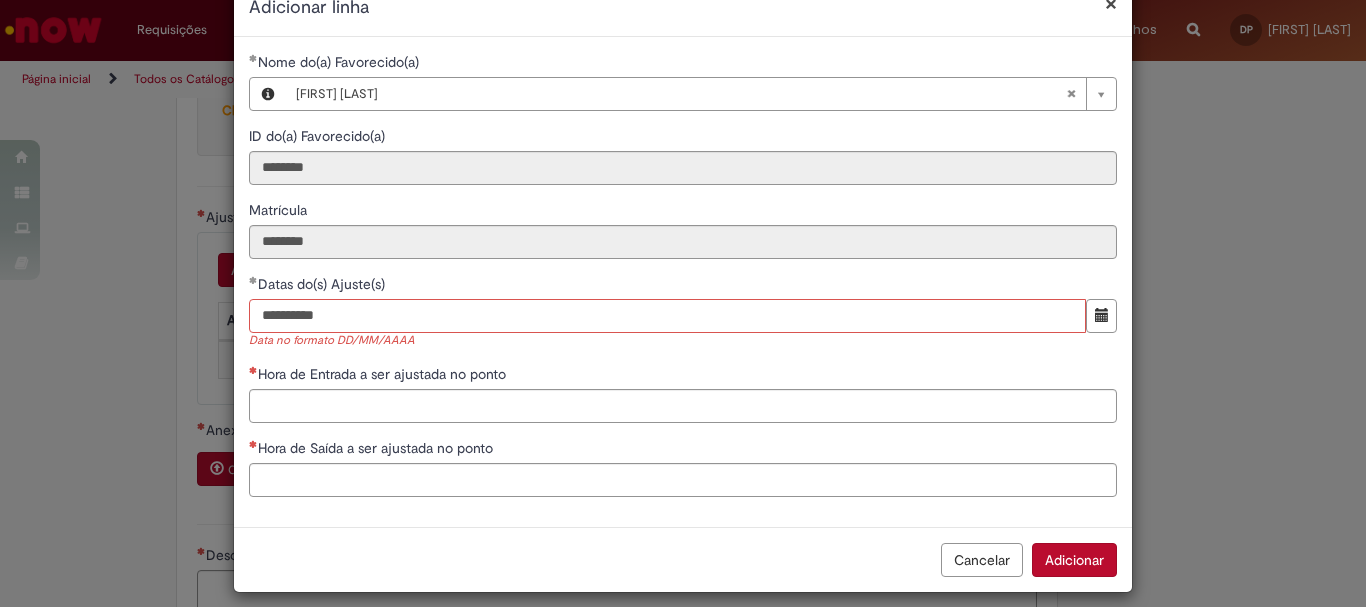 type on "**********" 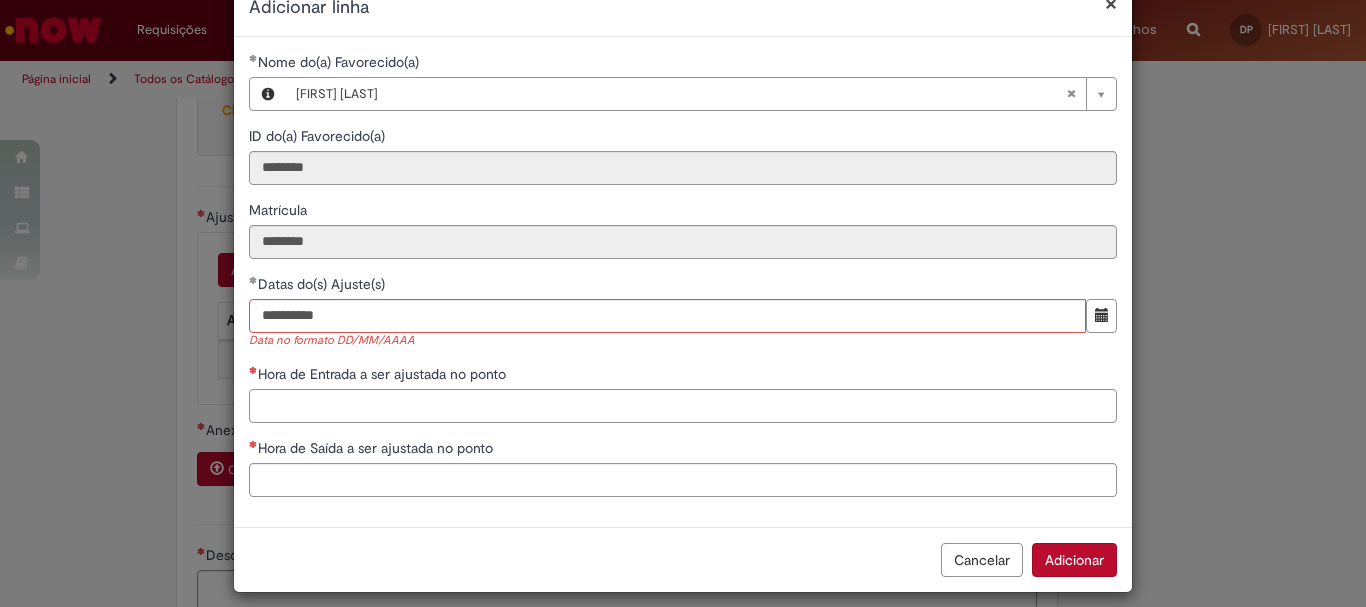 click on "Hora de Entrada a ser ajustada no ponto" at bounding box center [683, 406] 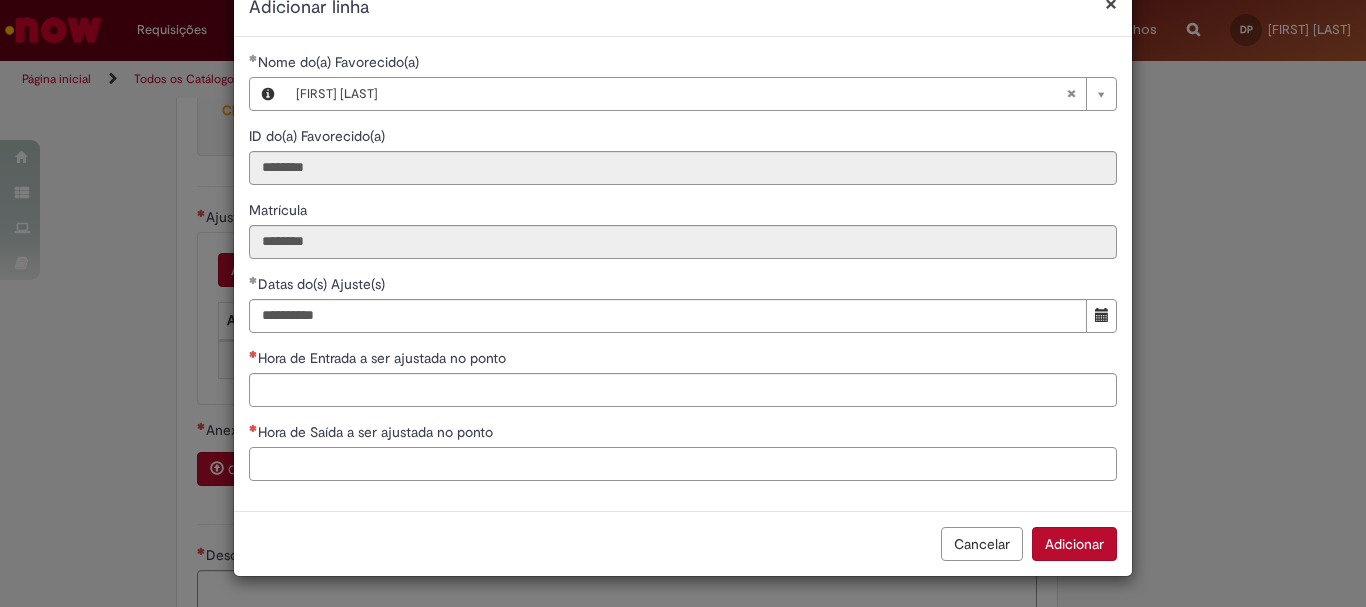click on "Hora de Saída a ser ajustada no ponto" at bounding box center [683, 464] 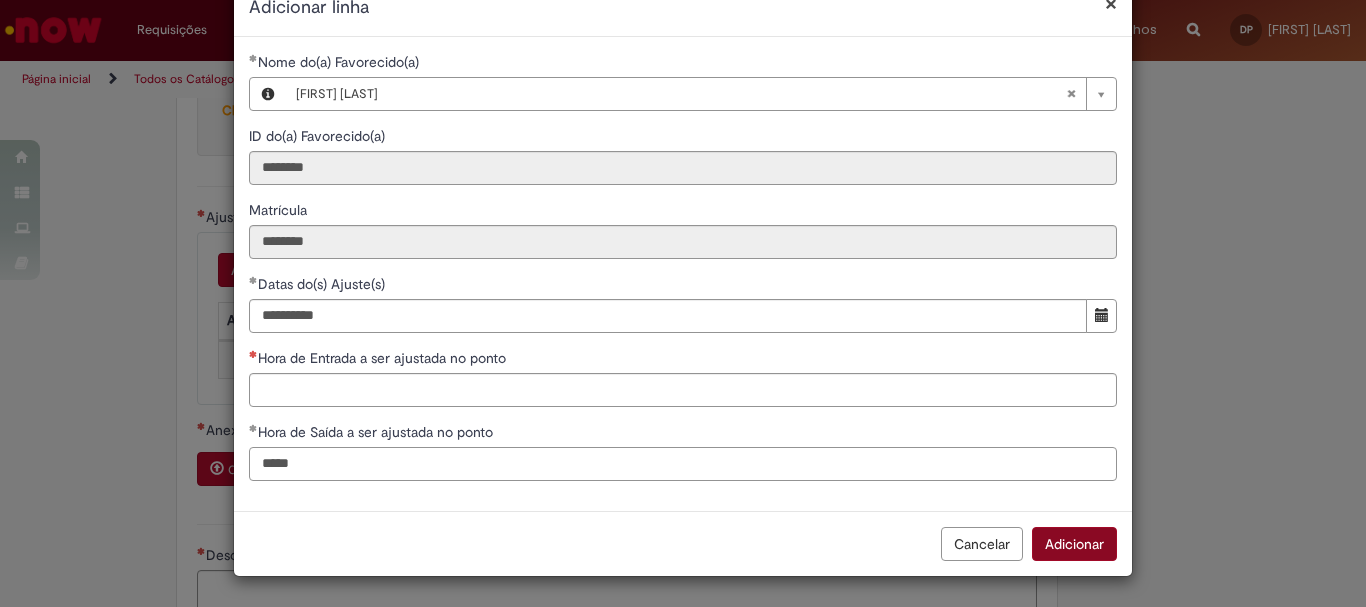 type on "*****" 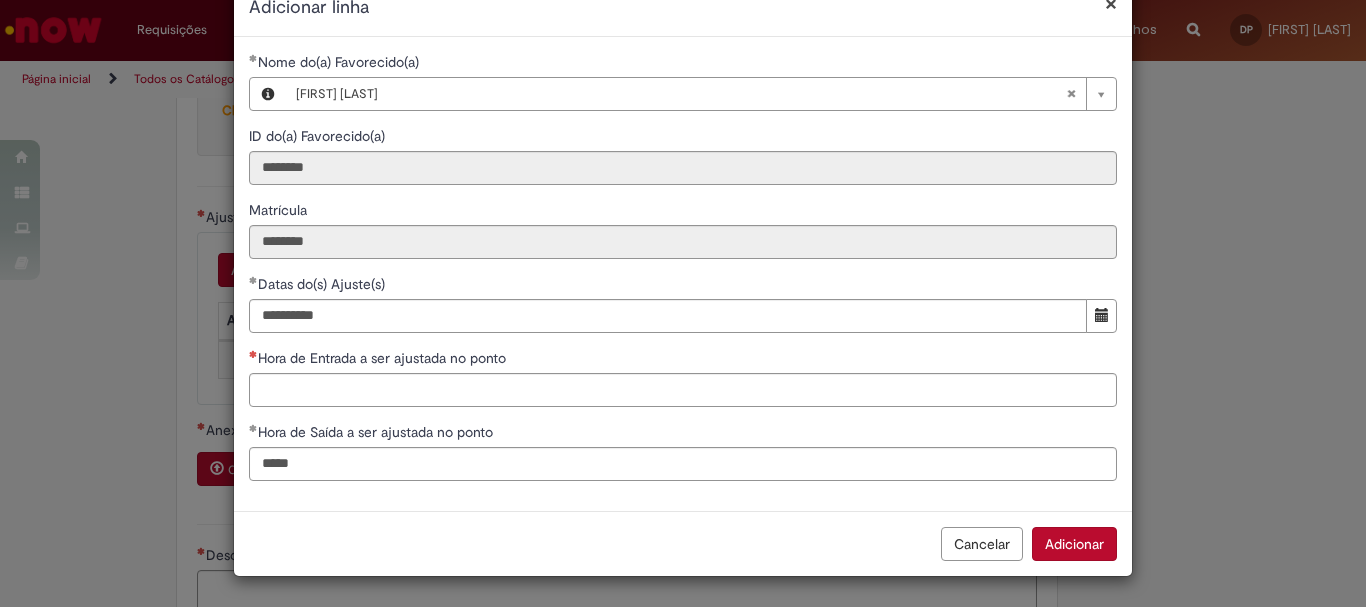click on "Adicionar" at bounding box center (1074, 544) 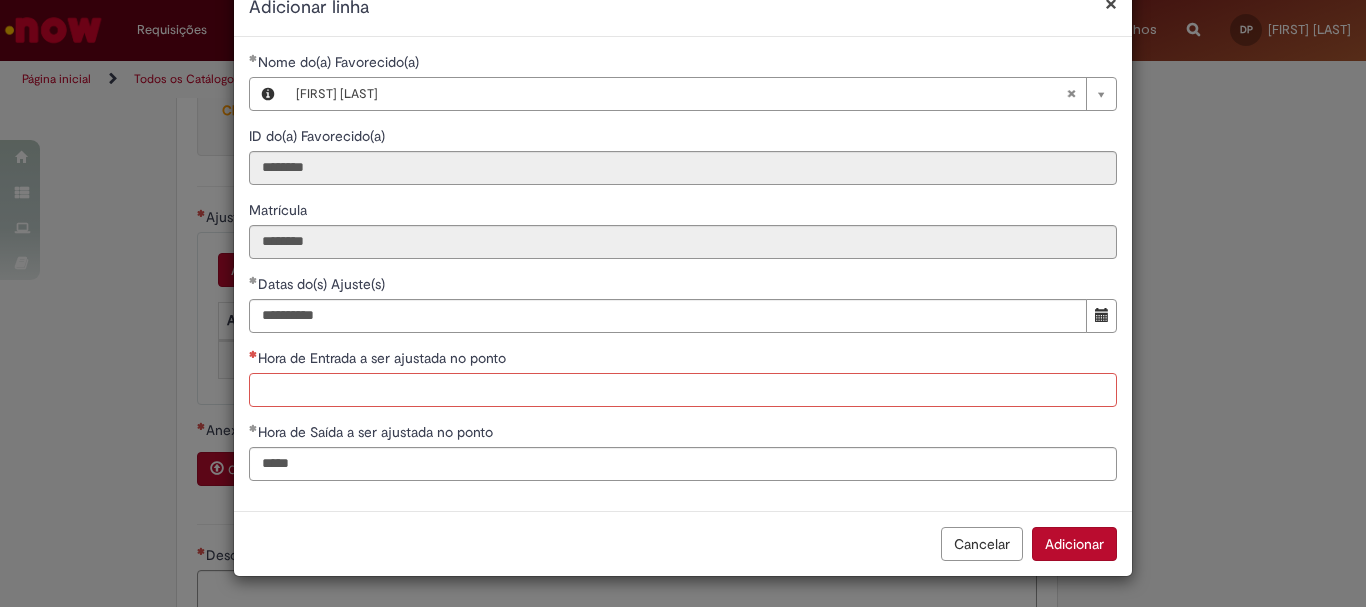 scroll, scrollTop: 51, scrollLeft: 0, axis: vertical 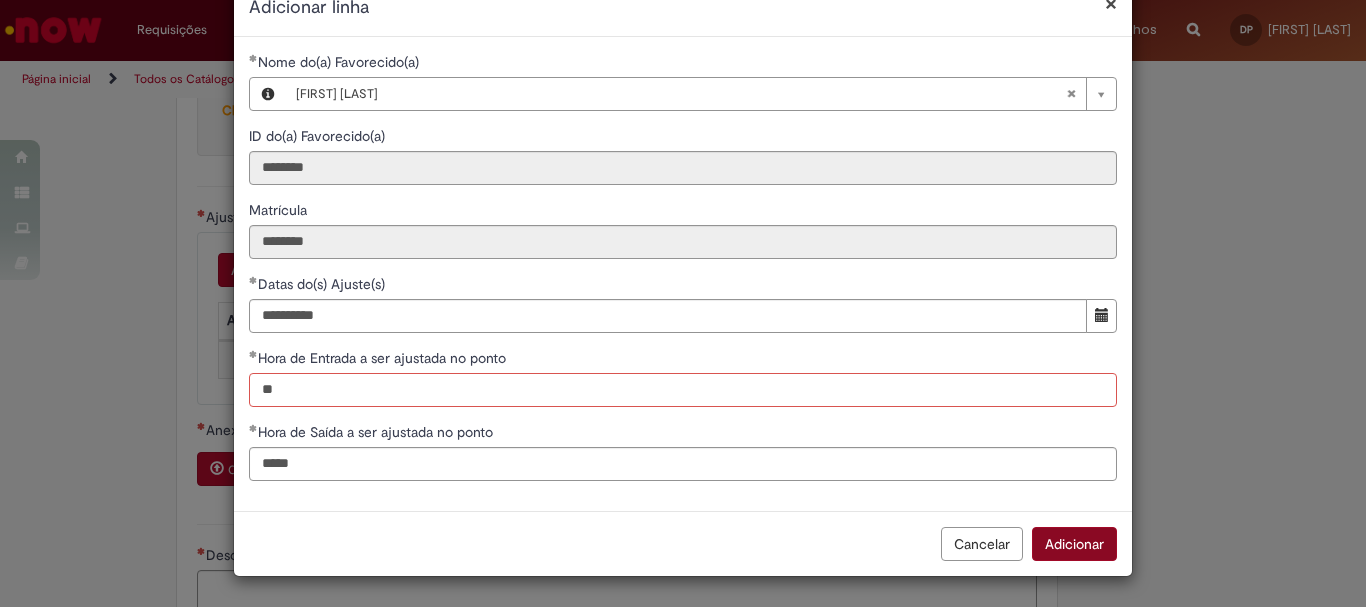 type on "**" 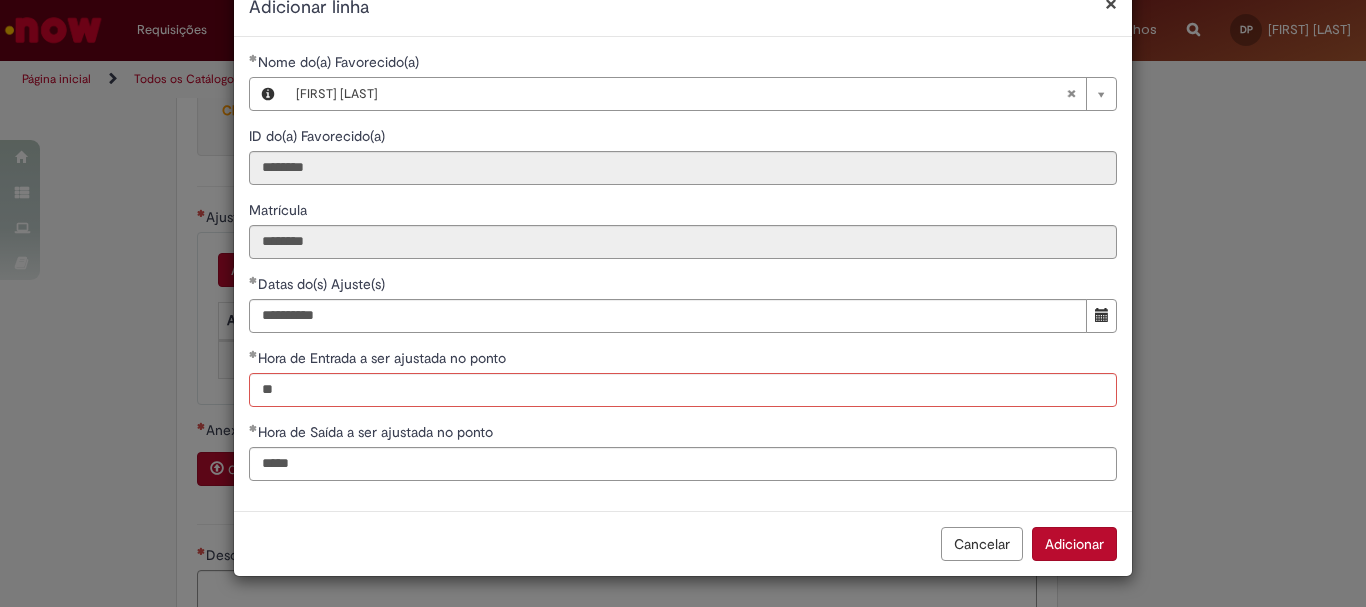 type 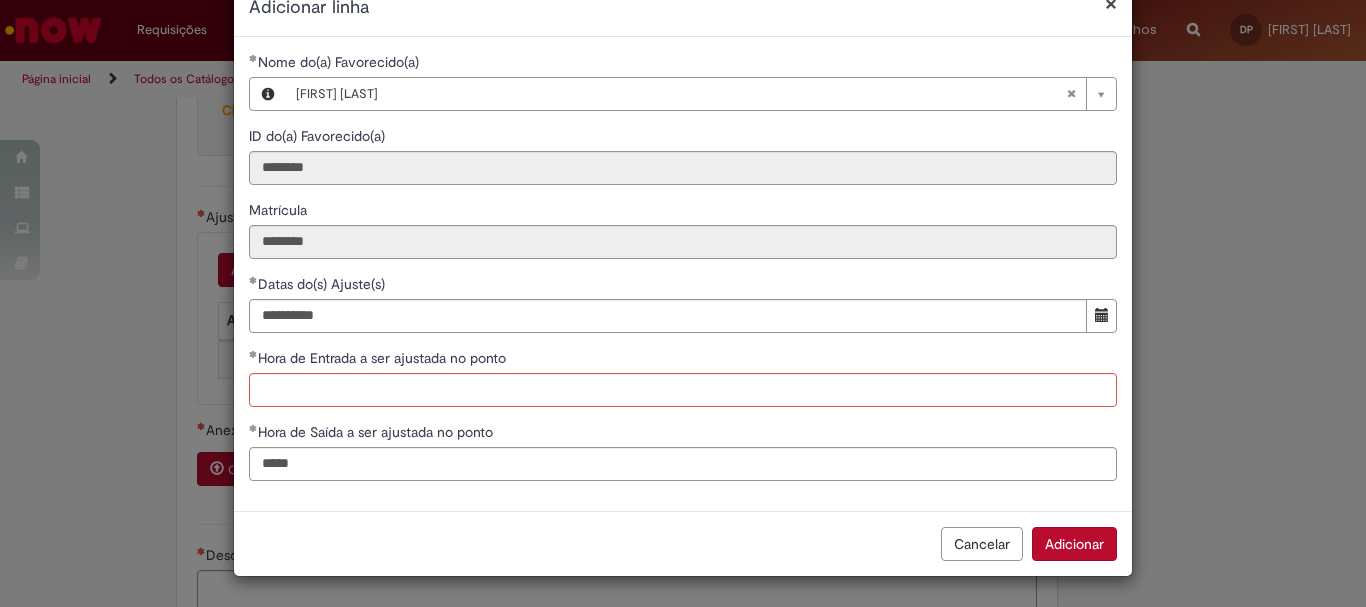 click on "Adicionar" at bounding box center [1074, 544] 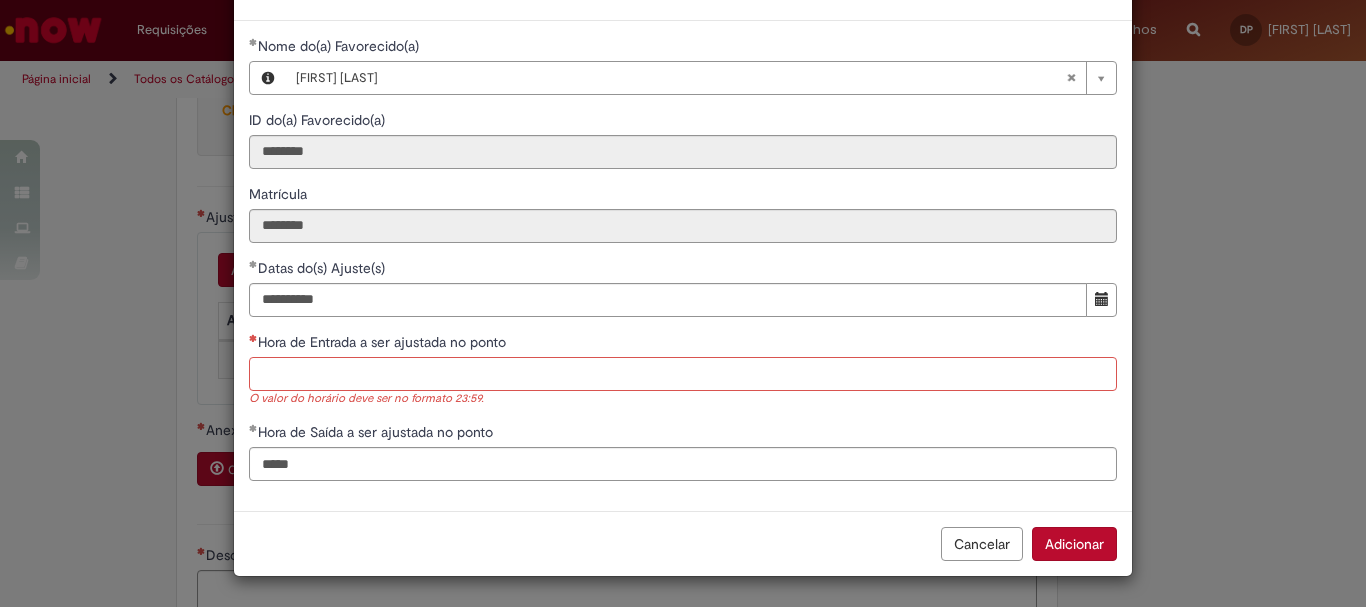 scroll, scrollTop: 51, scrollLeft: 0, axis: vertical 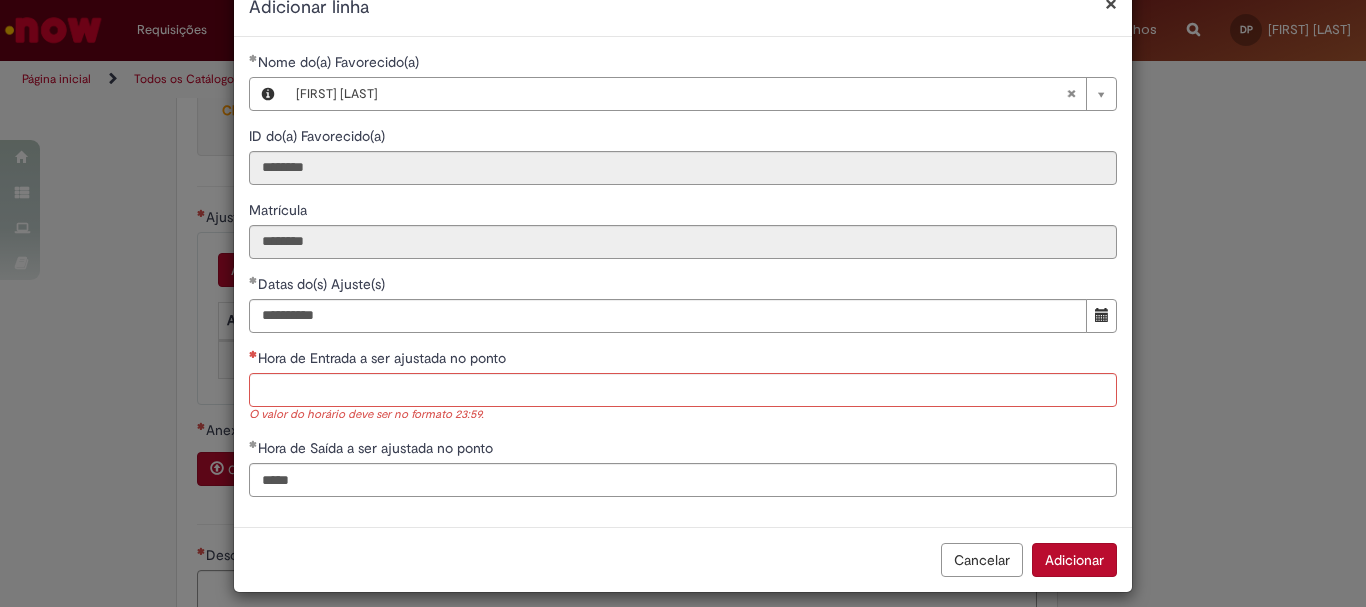 click on "Cancelar" at bounding box center (982, 560) 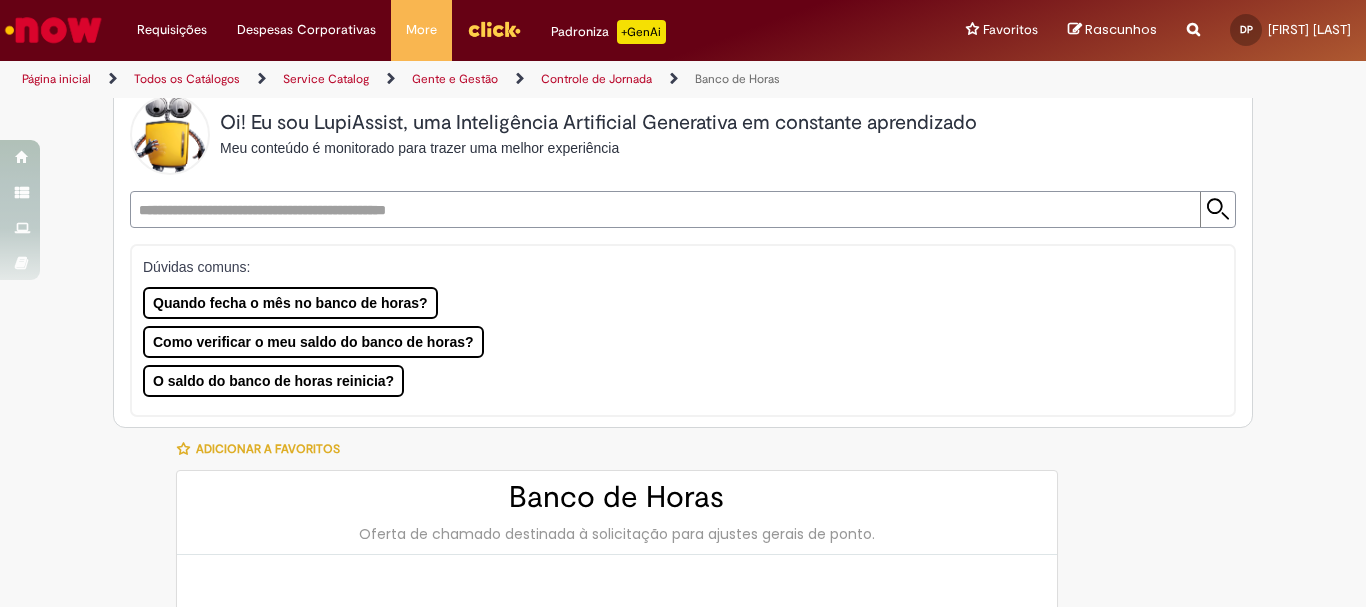 scroll, scrollTop: 0, scrollLeft: 0, axis: both 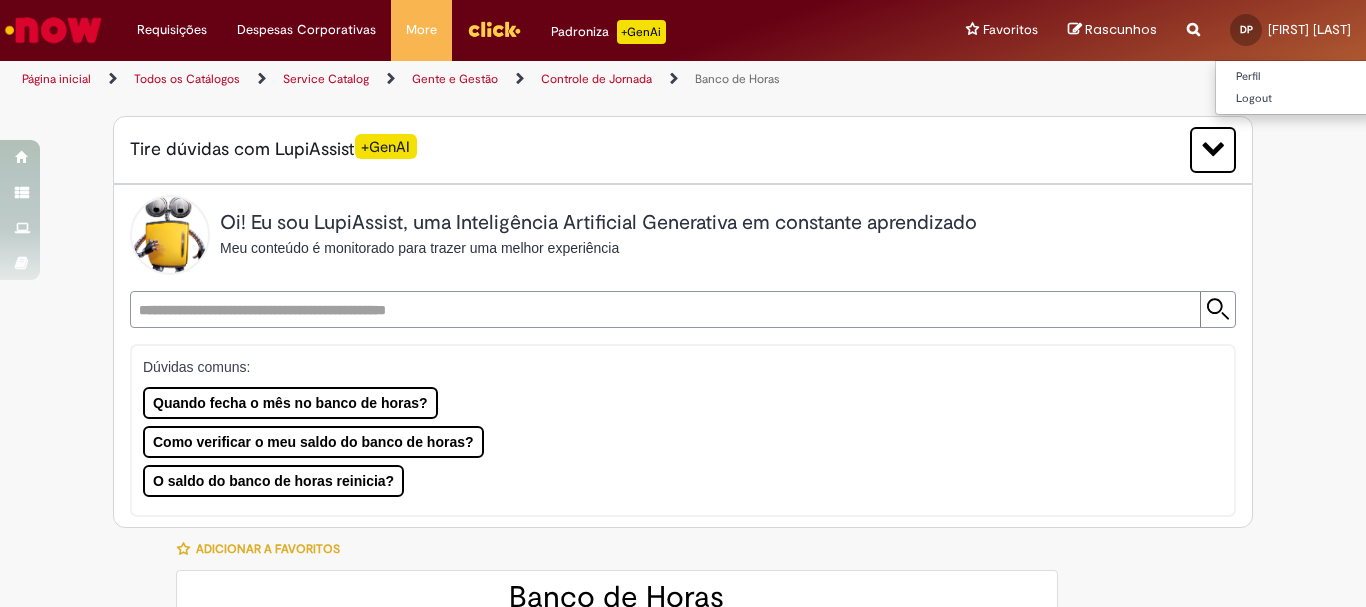 click on "[FIRST] [LAST]" at bounding box center (1309, 29) 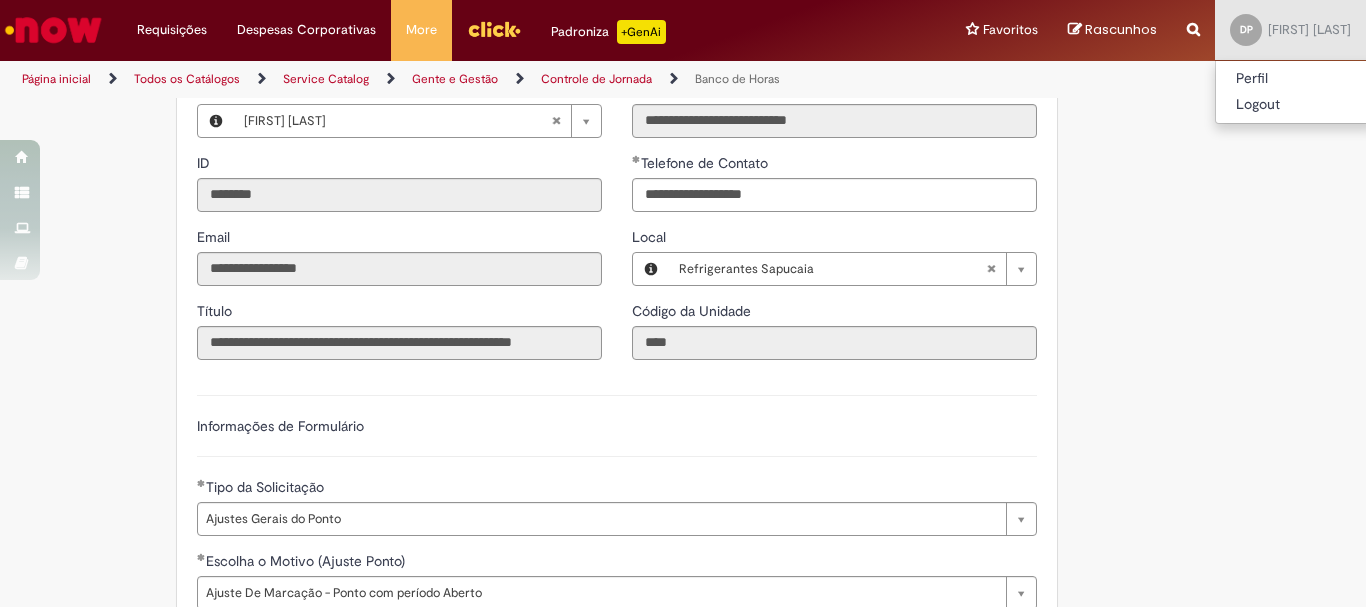 scroll, scrollTop: 1300, scrollLeft: 0, axis: vertical 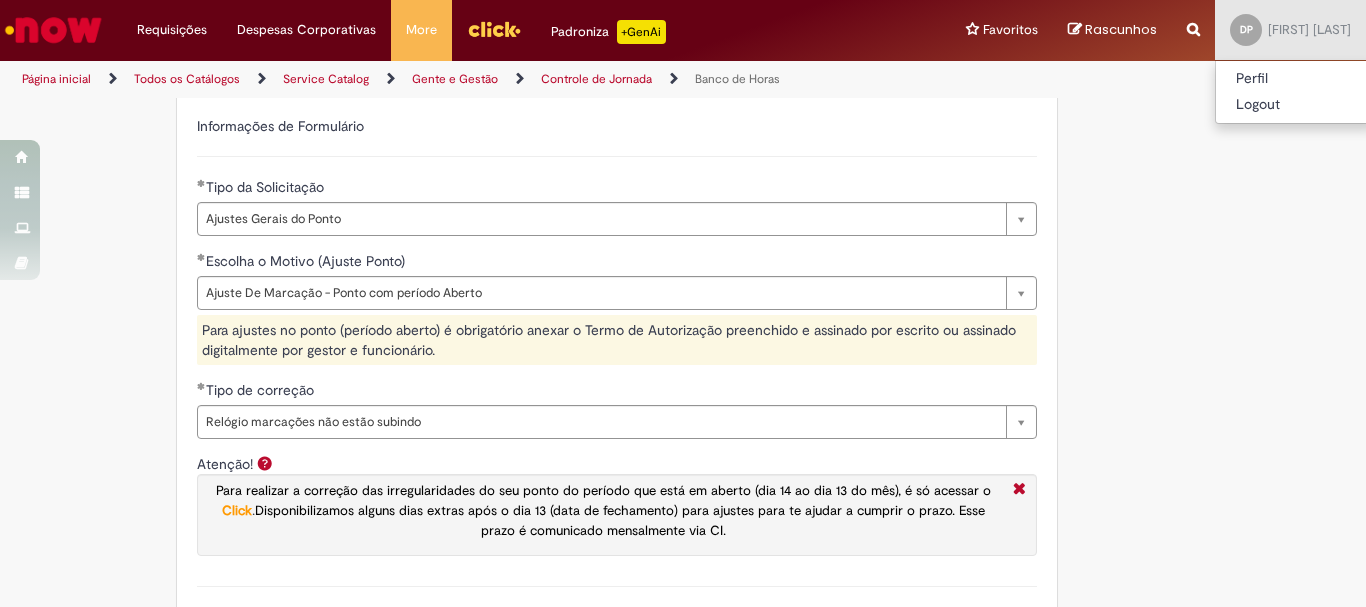 click on "Para ajustes no ponto (período aberto) é obrigatório anexar o Termo de Autorização preenchido e assinado por escrito ou assinado digitalmente por gestor e funcionário." at bounding box center [617, 340] 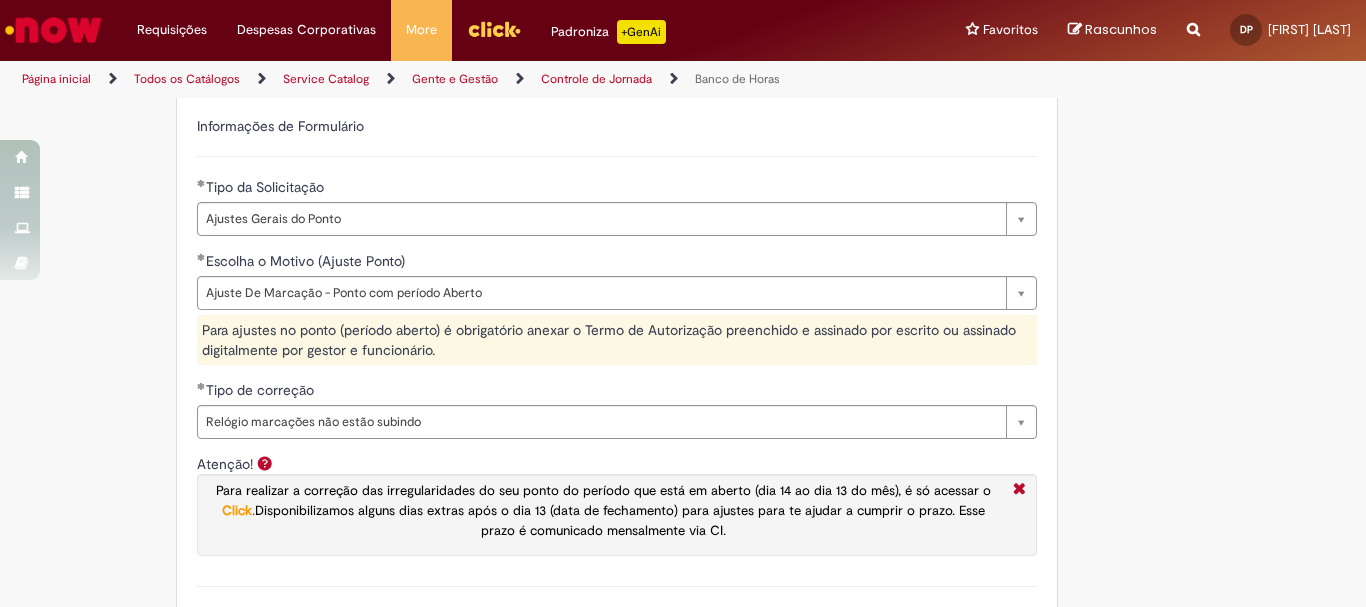 click on "Para ajustes no ponto (período aberto) é obrigatório anexar o Termo de Autorização preenchido e assinado por escrito ou assinado digitalmente por gestor e funcionário." at bounding box center (617, 340) 